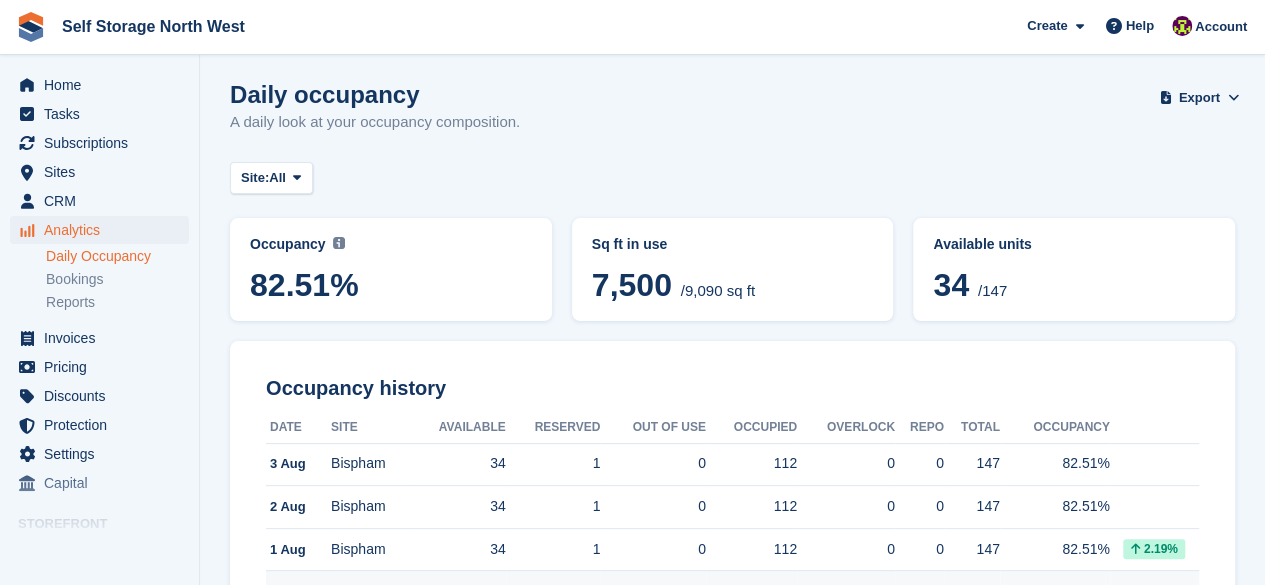 scroll, scrollTop: 0, scrollLeft: 0, axis: both 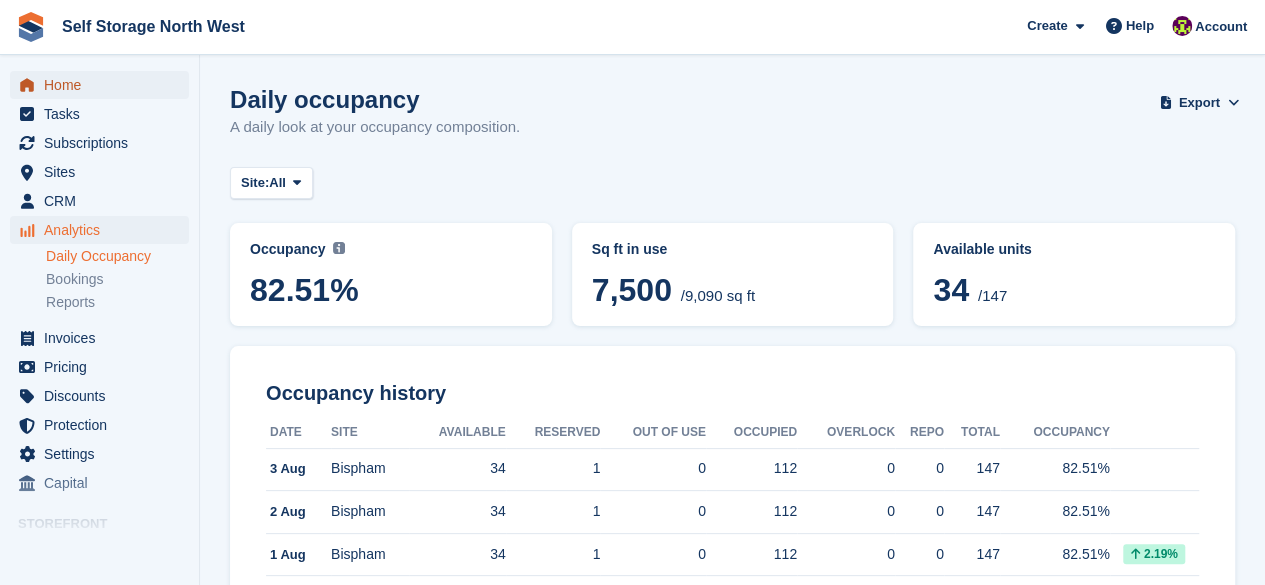 click on "Home" at bounding box center (104, 85) 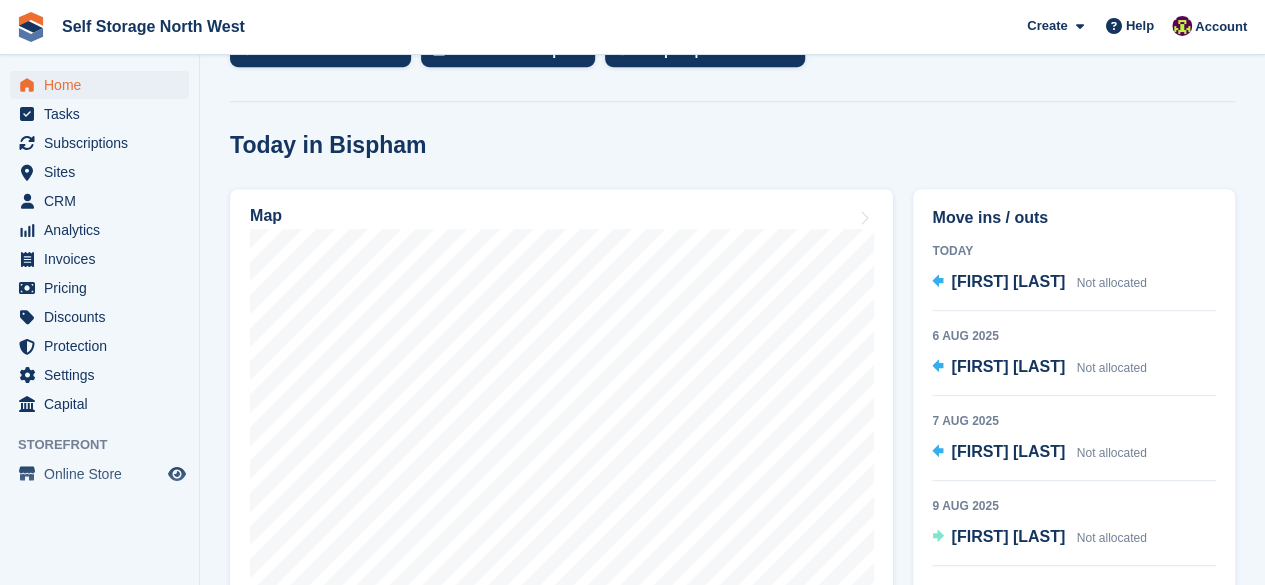 scroll, scrollTop: 556, scrollLeft: 0, axis: vertical 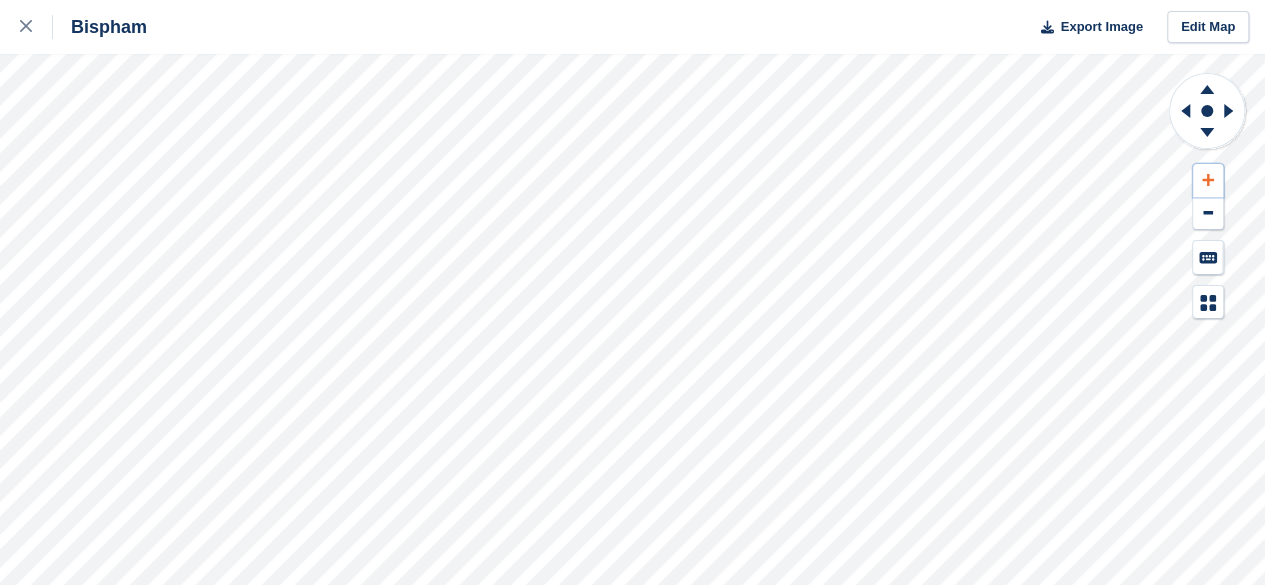 click 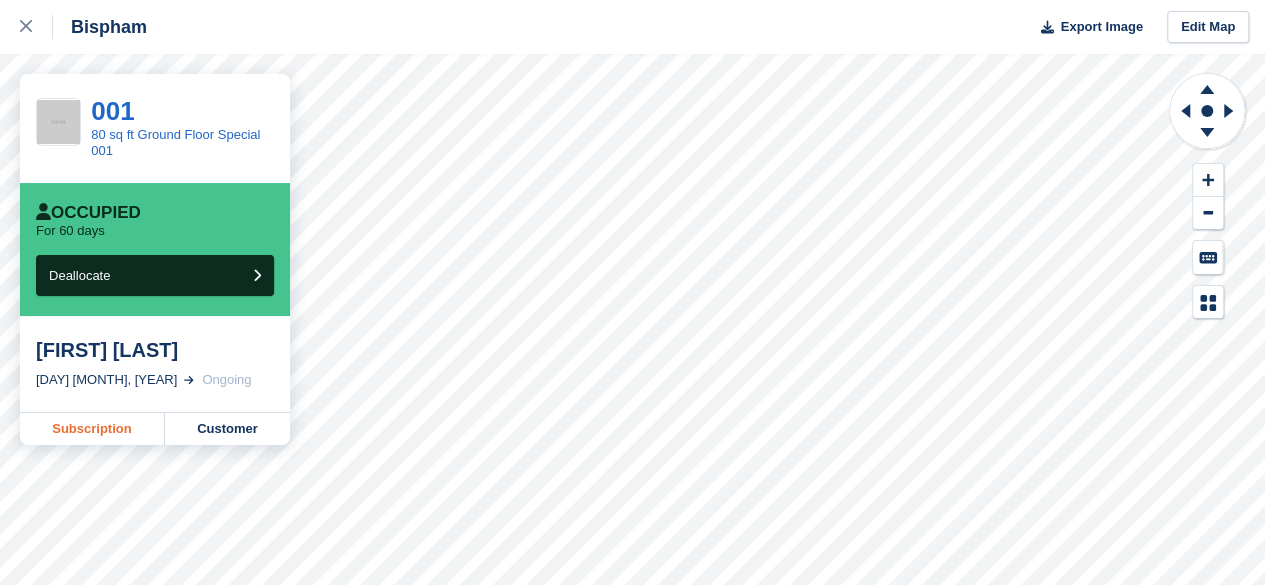 click on "Subscription" at bounding box center [92, 429] 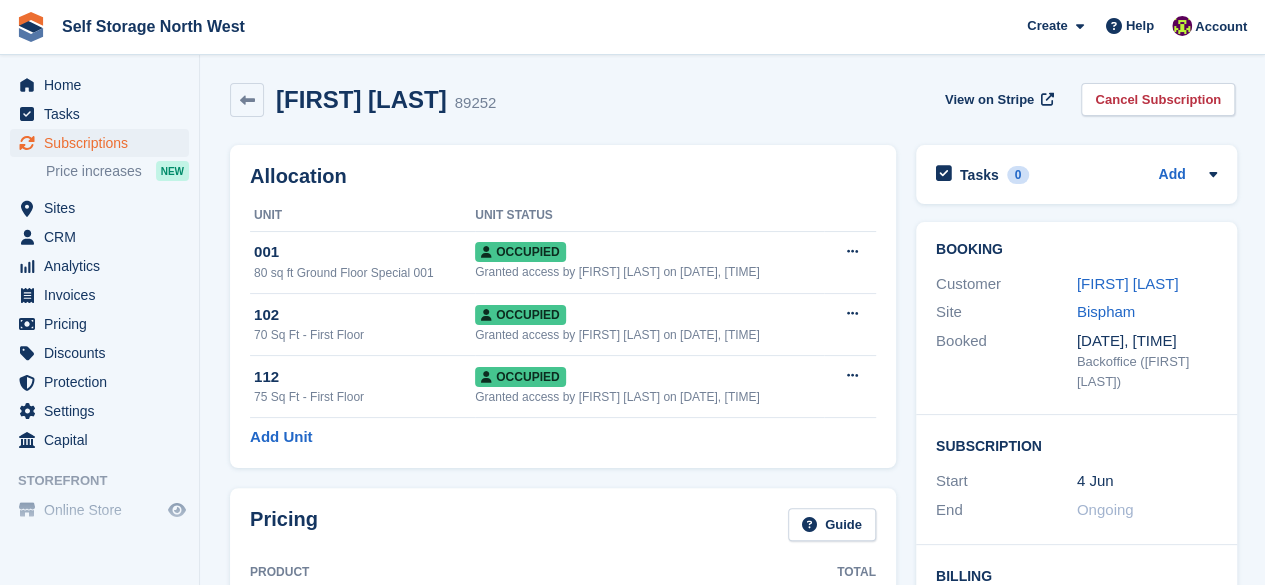 scroll, scrollTop: 0, scrollLeft: 0, axis: both 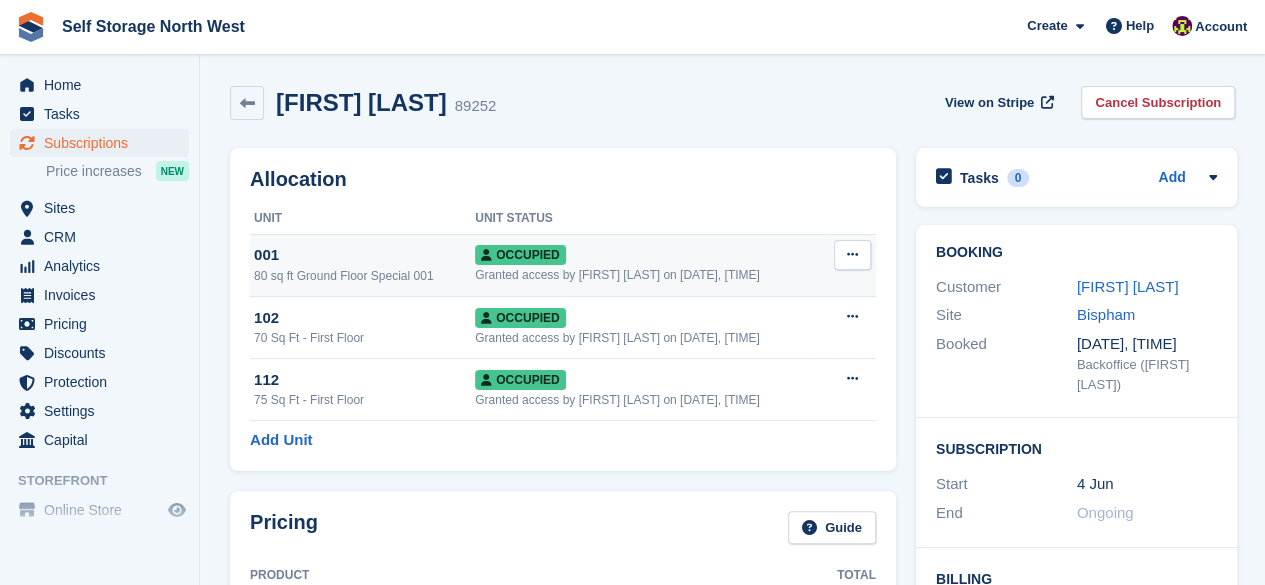 click at bounding box center (852, 255) 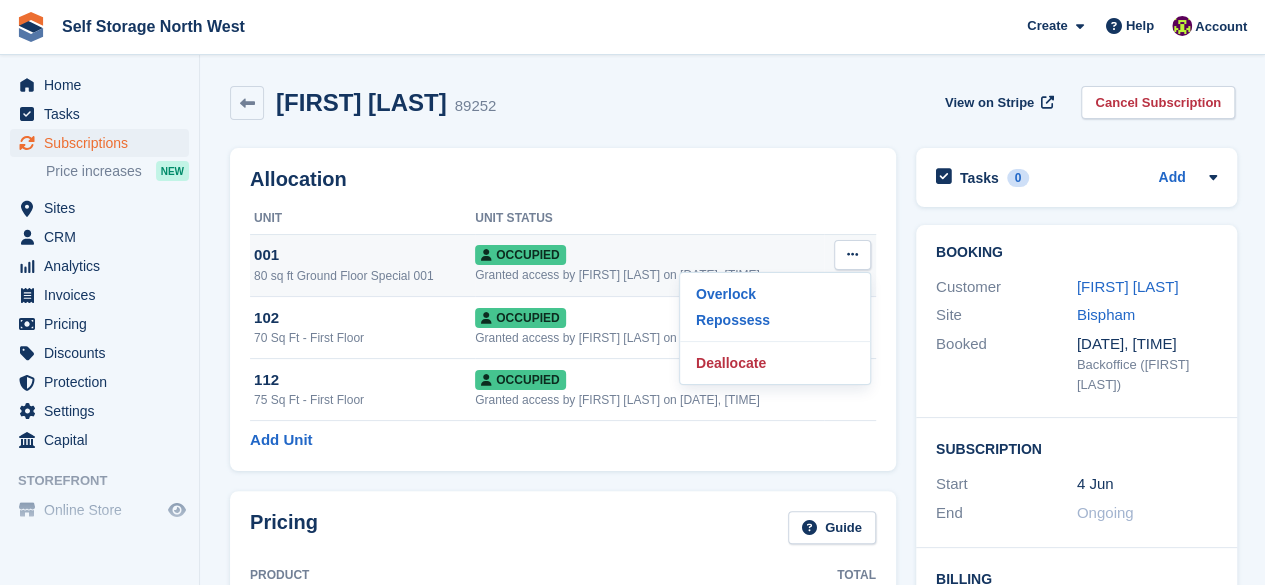 click at bounding box center [852, 255] 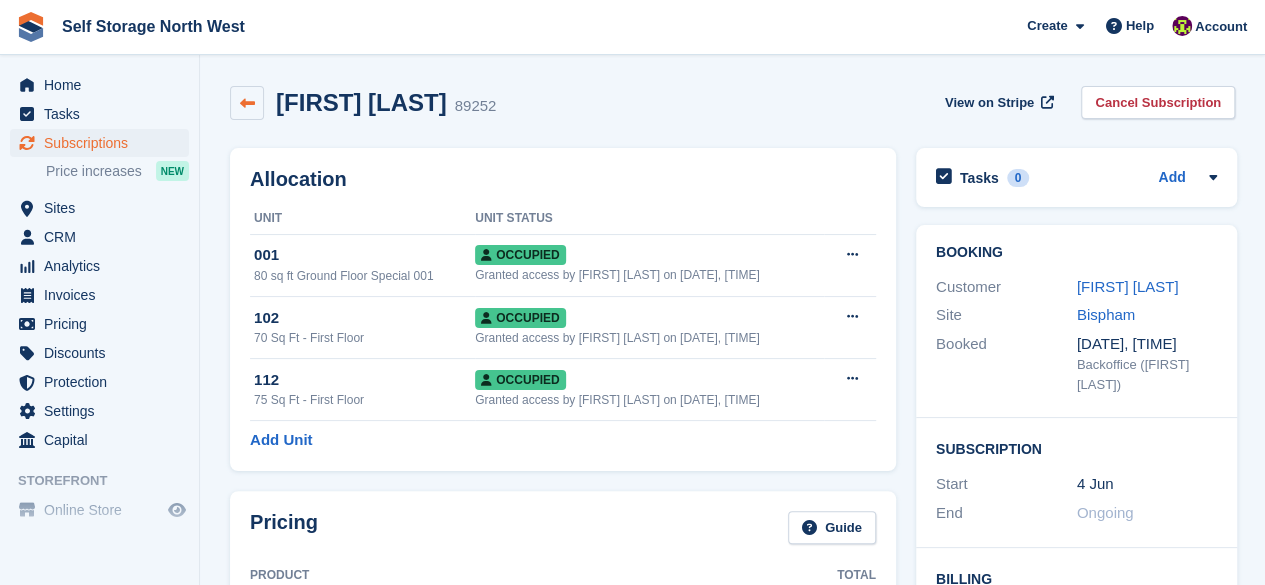 click at bounding box center (247, 103) 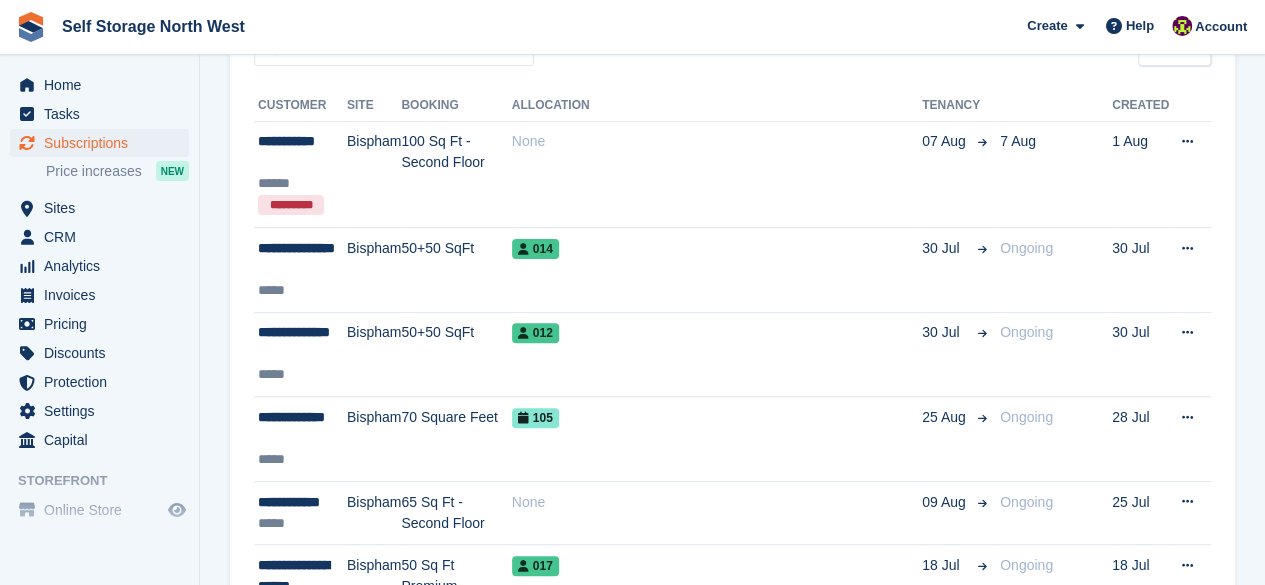 scroll, scrollTop: 0, scrollLeft: 0, axis: both 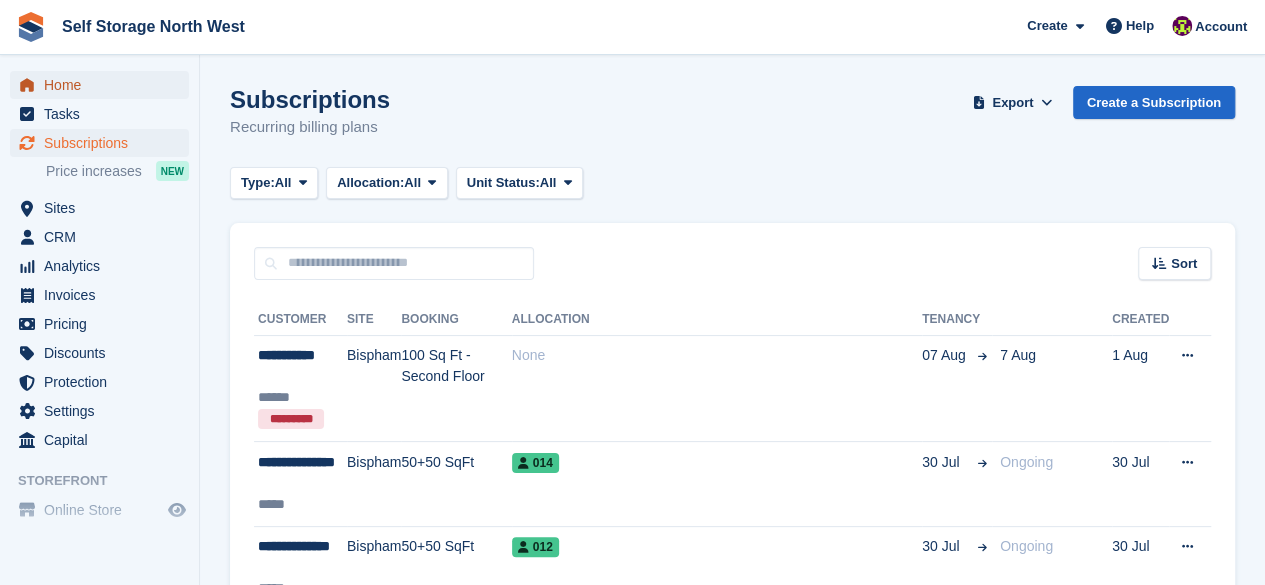 click on "Home" at bounding box center (104, 85) 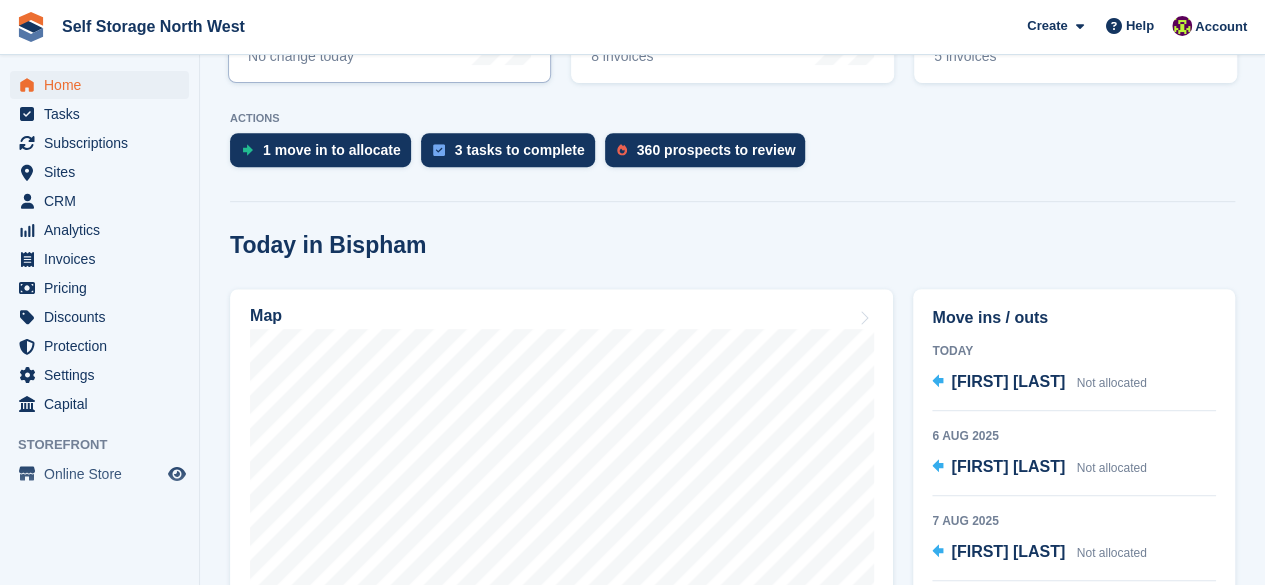 scroll, scrollTop: 392, scrollLeft: 0, axis: vertical 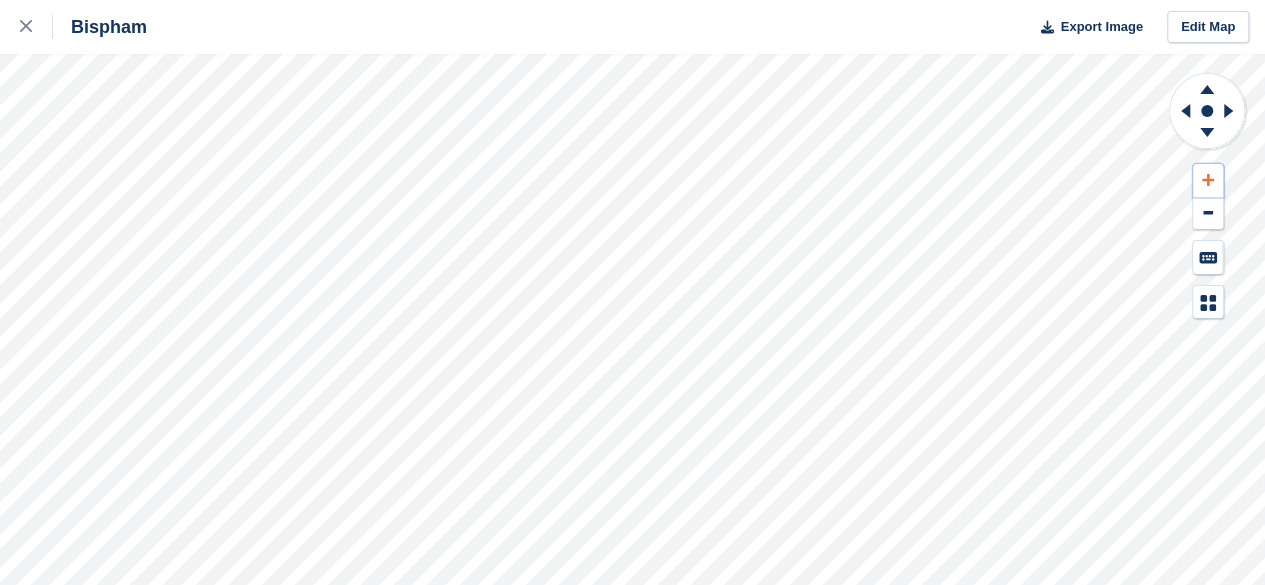 click 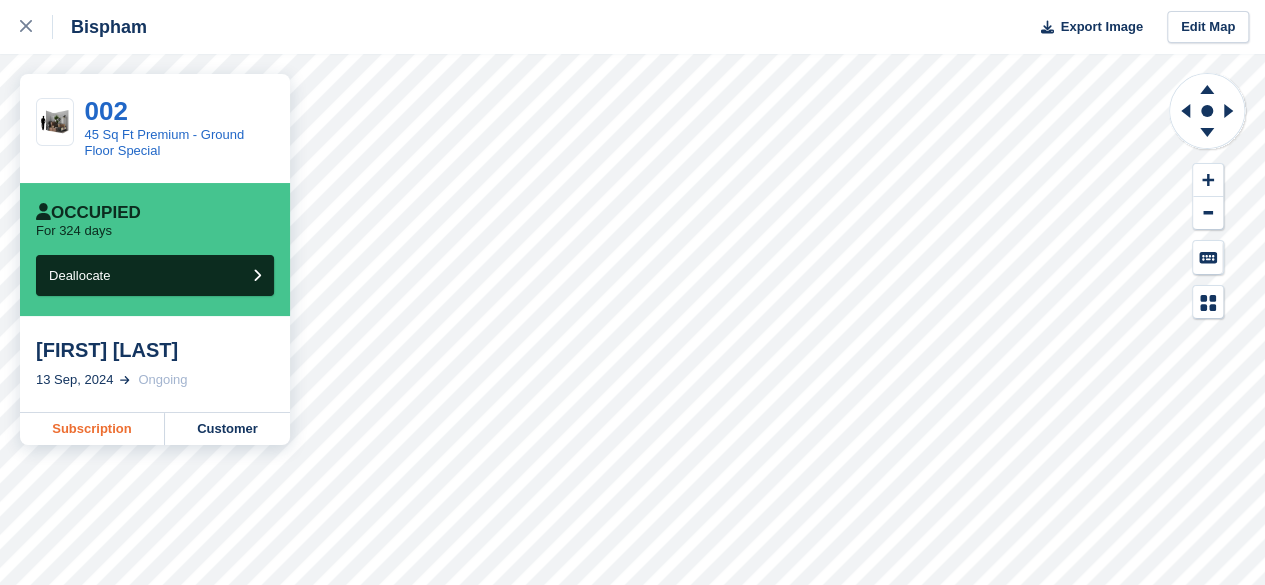 click on "Subscription" at bounding box center [92, 429] 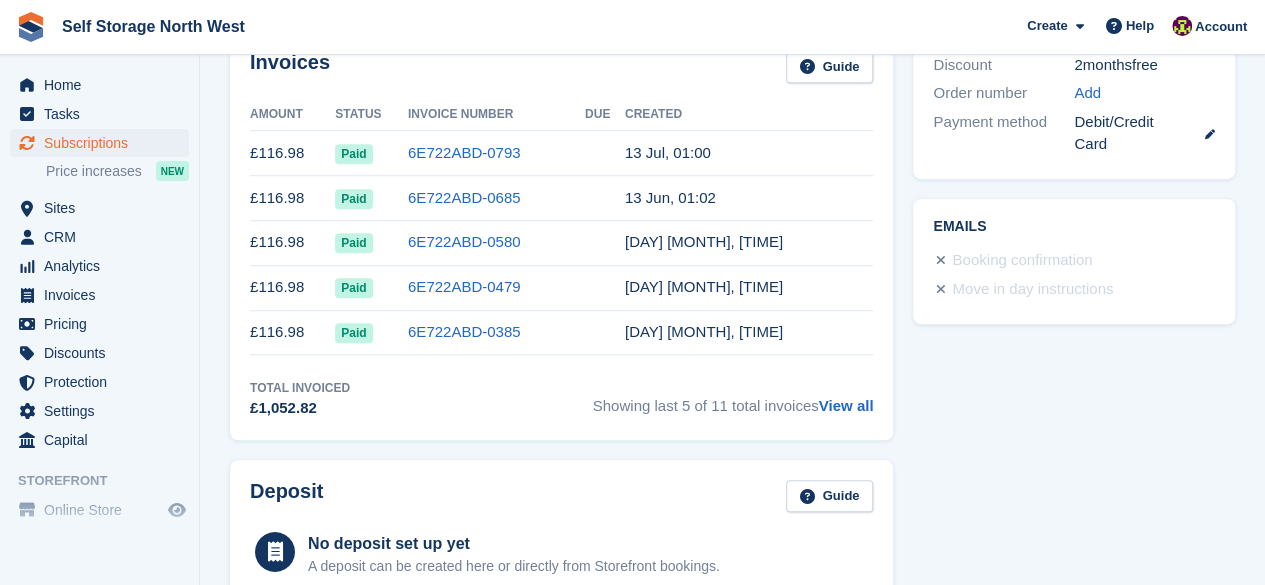 scroll, scrollTop: 610, scrollLeft: 0, axis: vertical 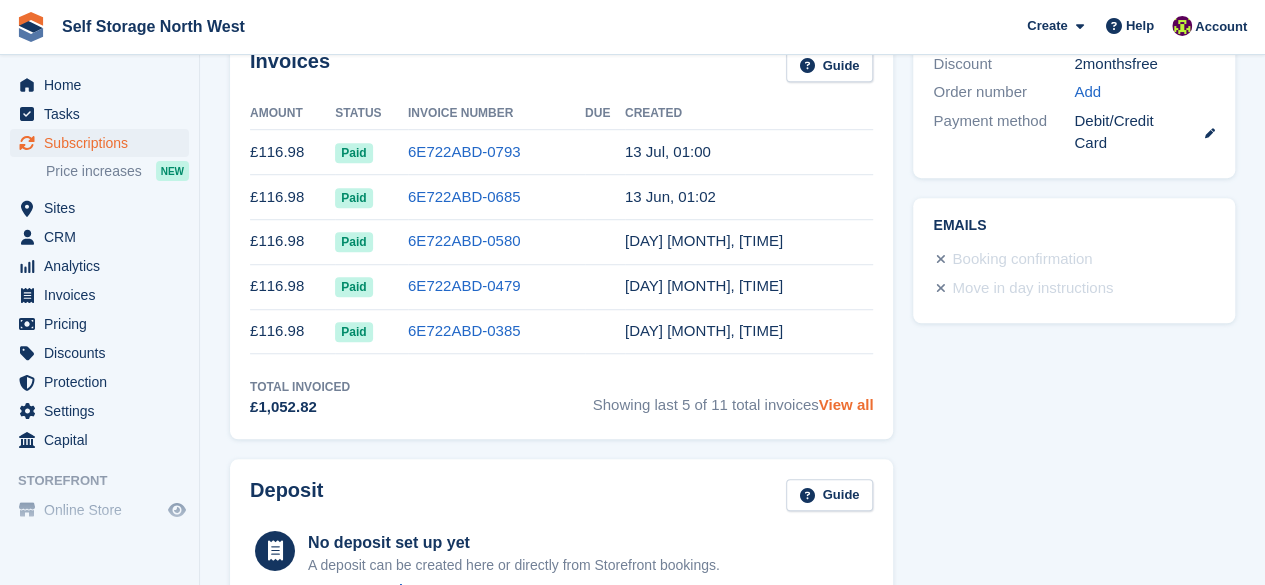 click on "View all" at bounding box center (846, 404) 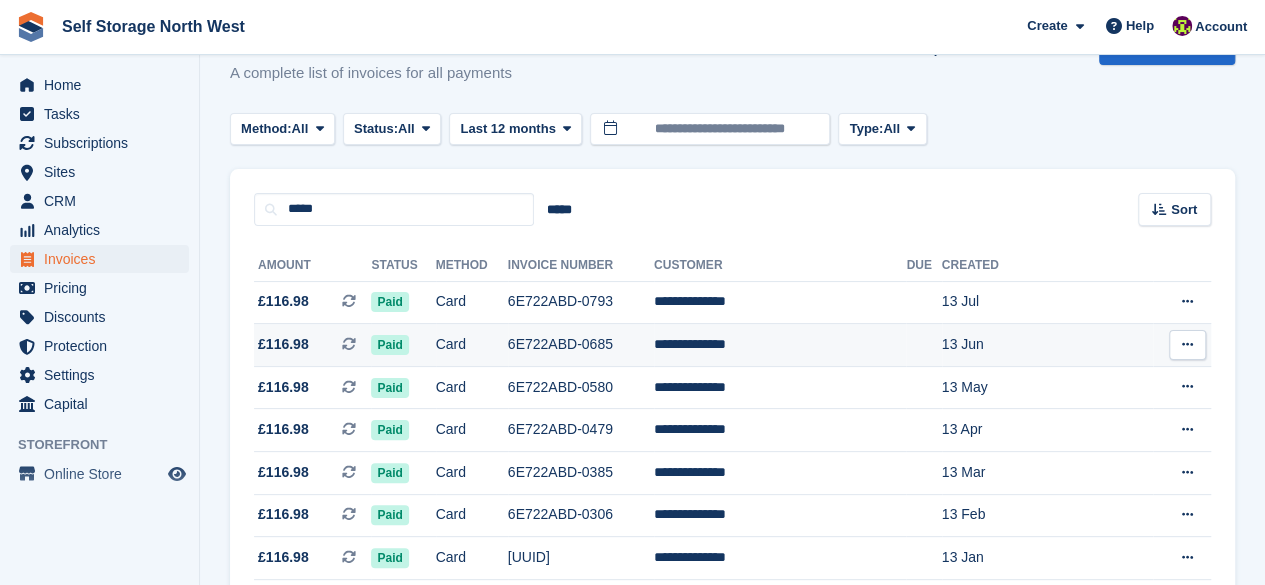 scroll, scrollTop: 0, scrollLeft: 0, axis: both 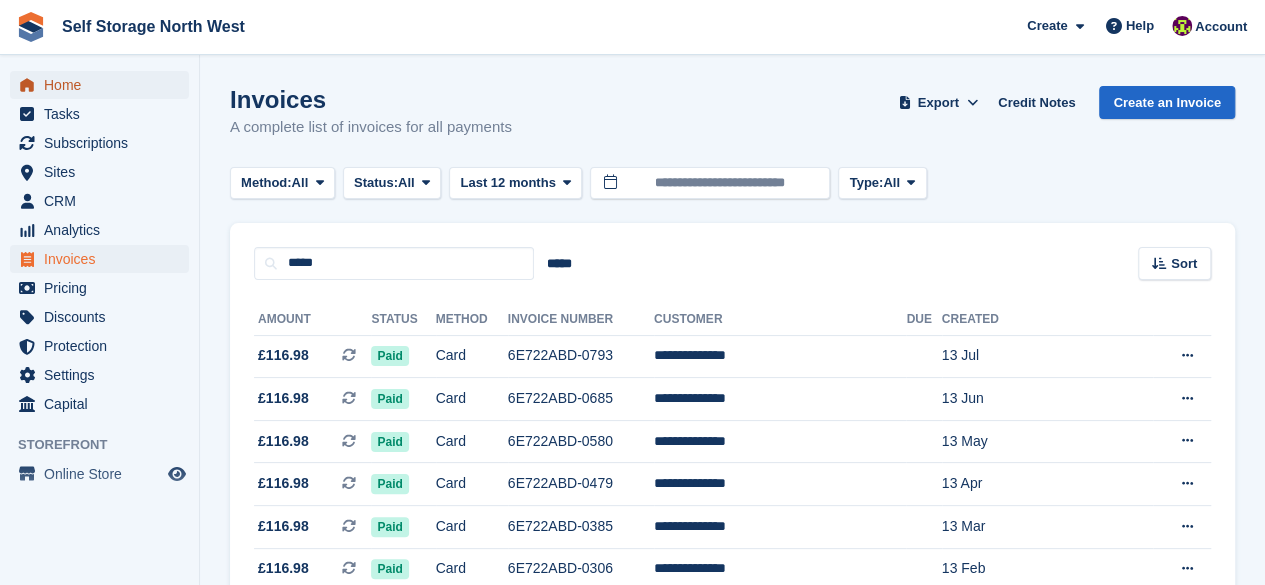 click on "Home" at bounding box center [104, 85] 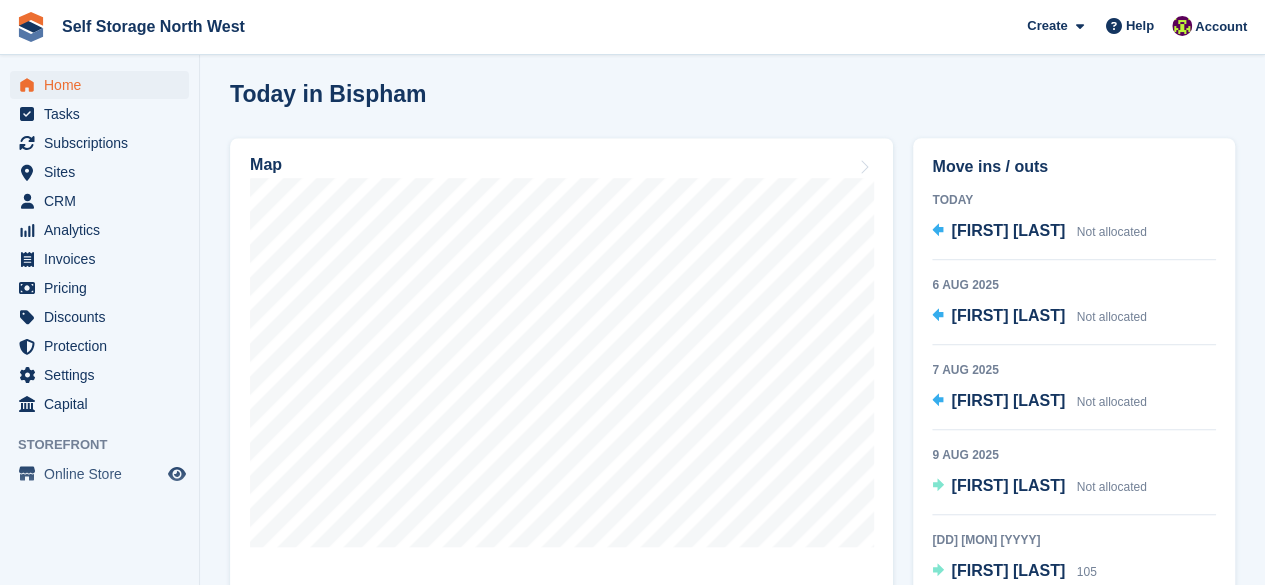 scroll, scrollTop: 555, scrollLeft: 0, axis: vertical 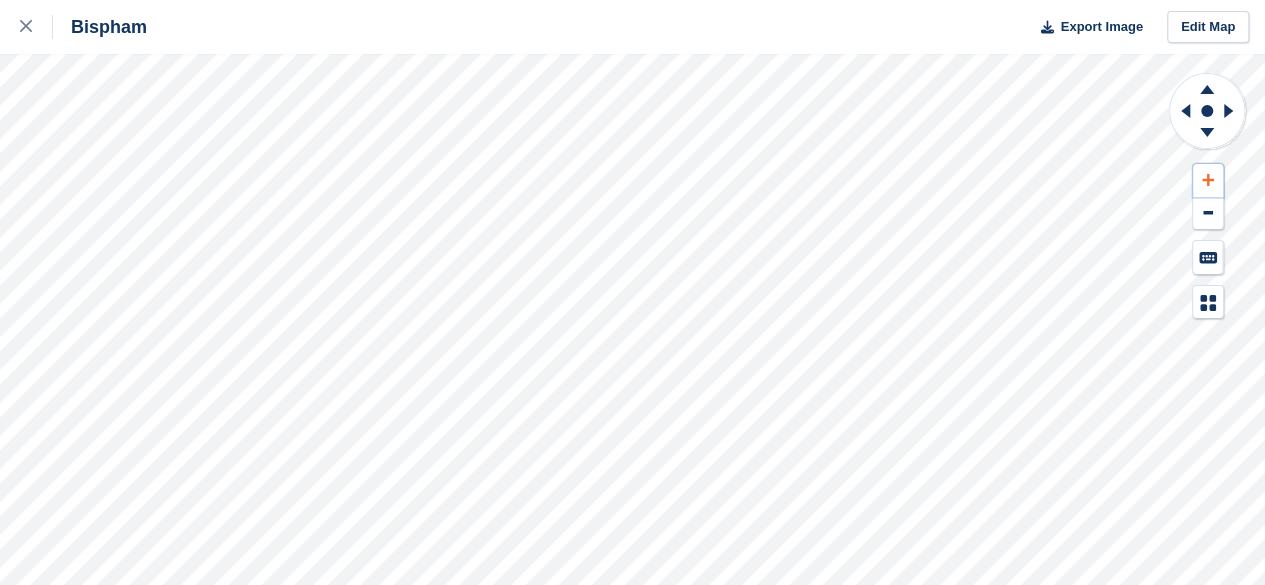 click at bounding box center (1208, 180) 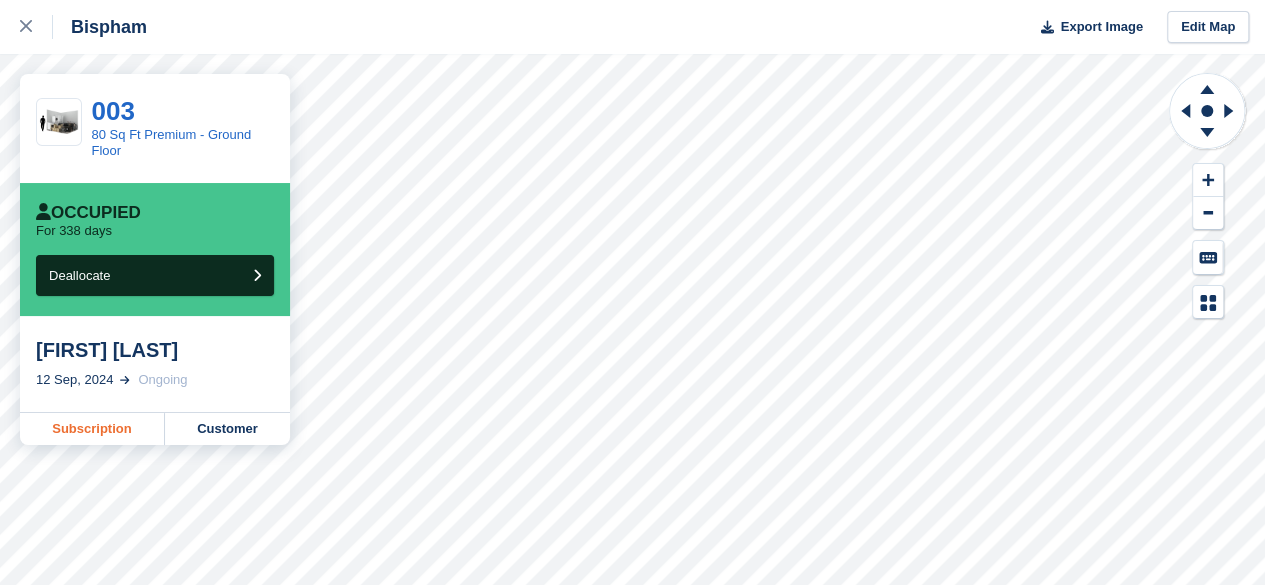 click on "Subscription" at bounding box center [92, 429] 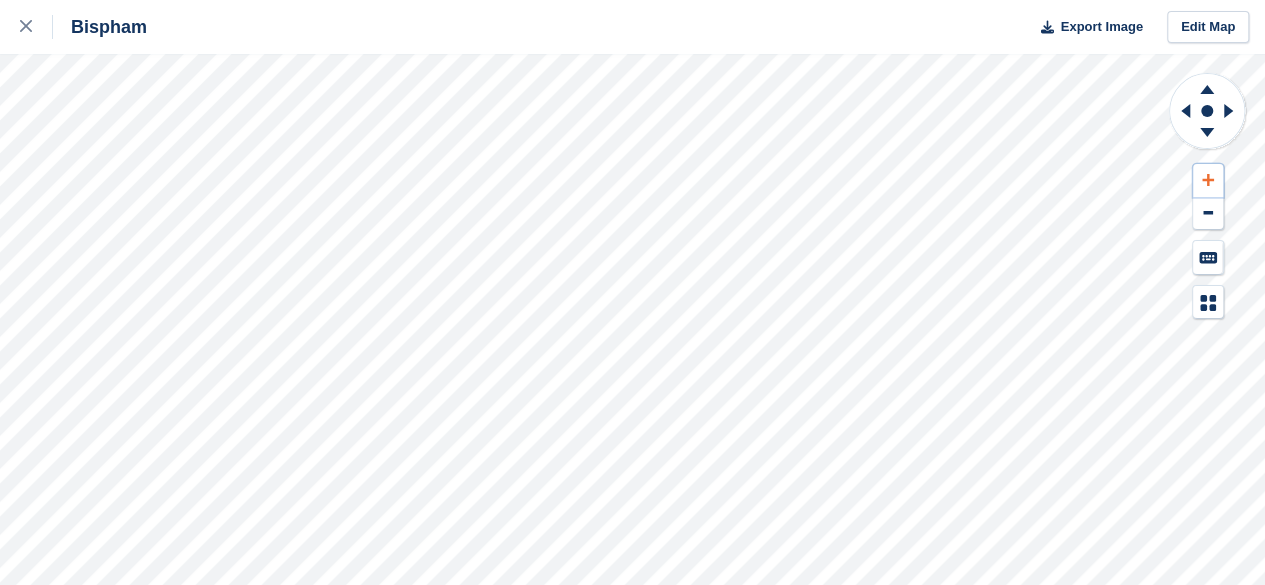 click 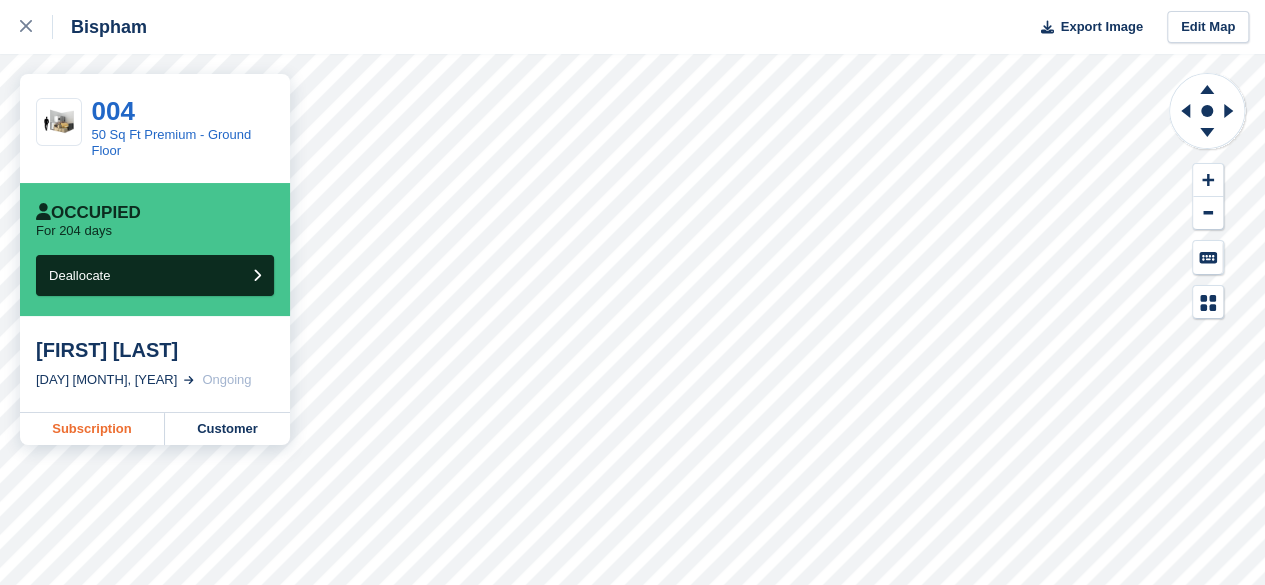 click on "Subscription" at bounding box center [92, 429] 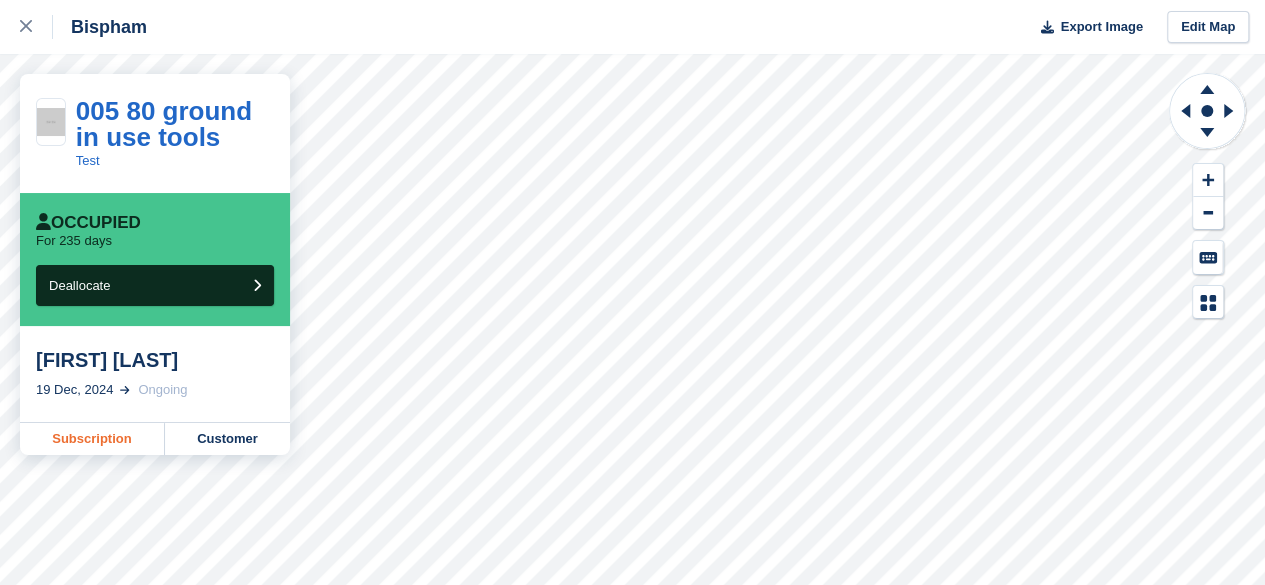 click on "Subscription" at bounding box center [92, 439] 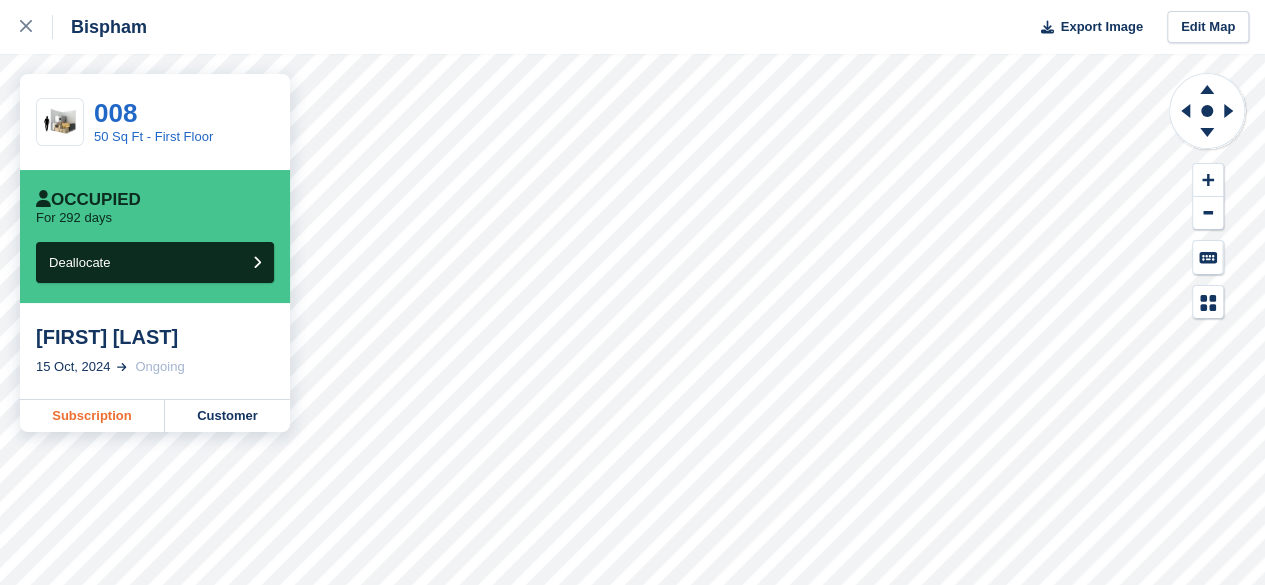 click on "Subscription" at bounding box center (92, 416) 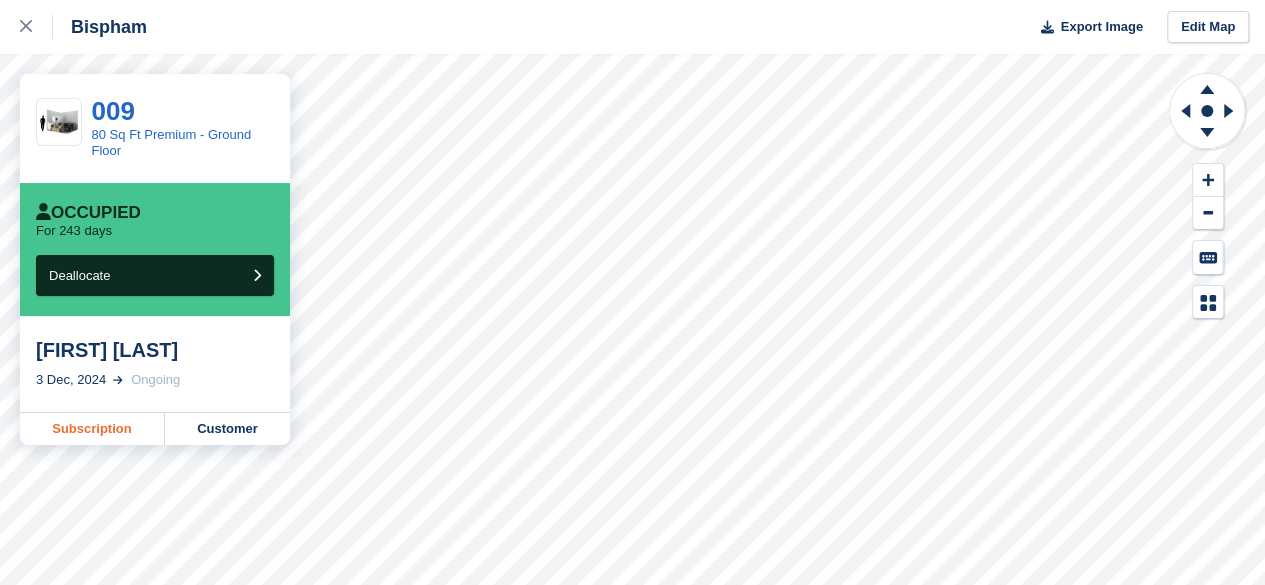 click on "Subscription" at bounding box center [92, 429] 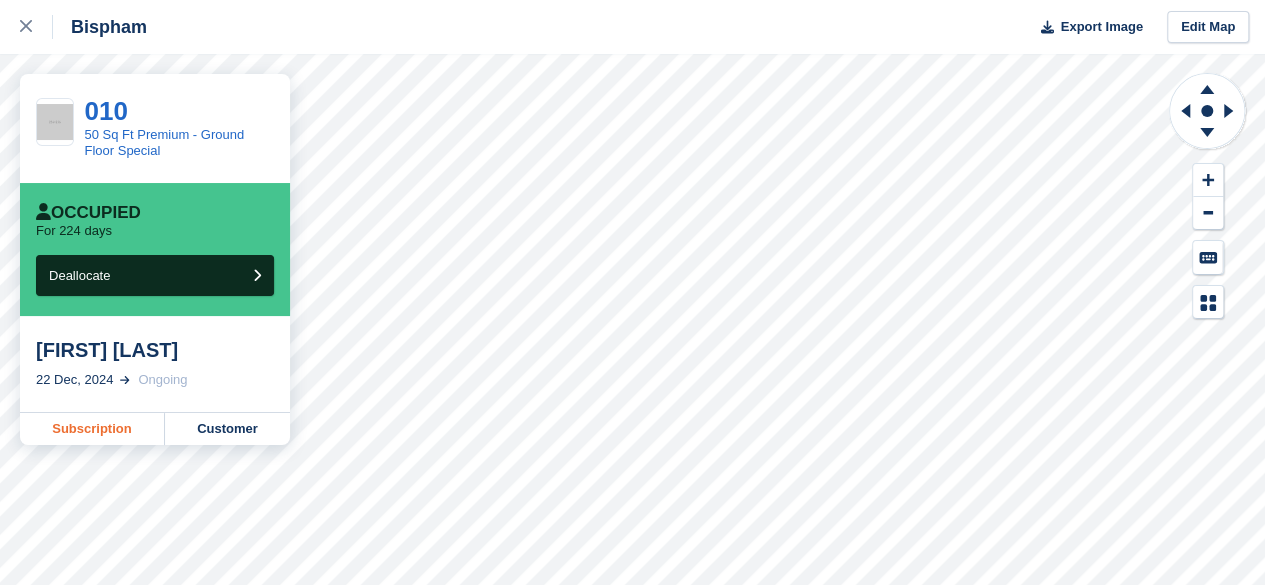 click on "Subscription" at bounding box center (92, 429) 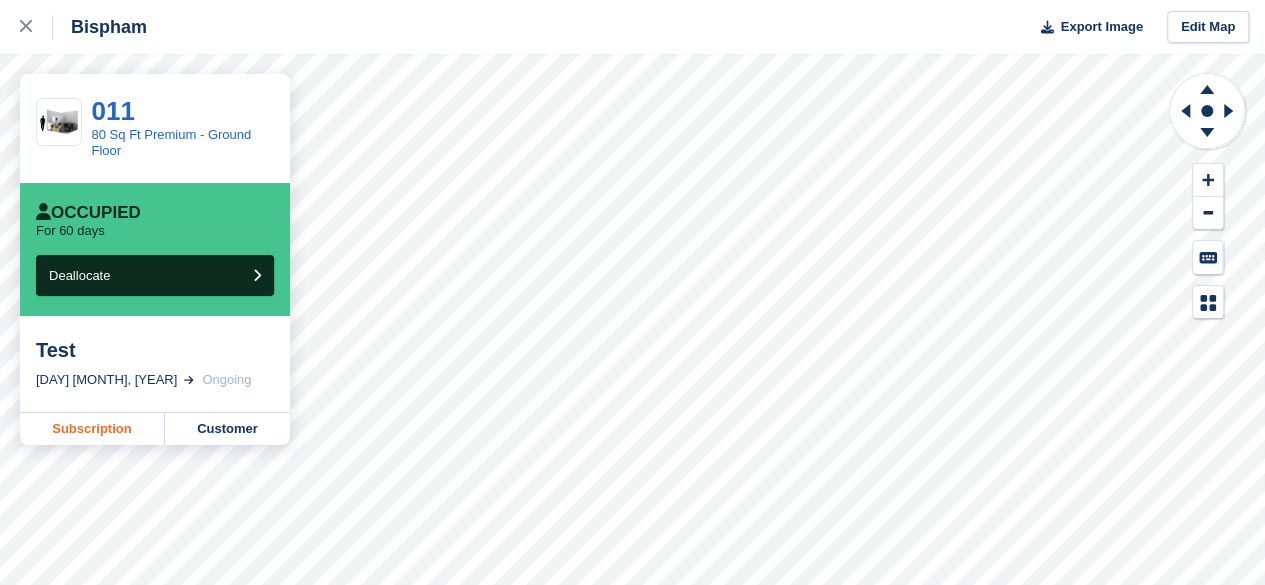 click on "Subscription" at bounding box center [92, 429] 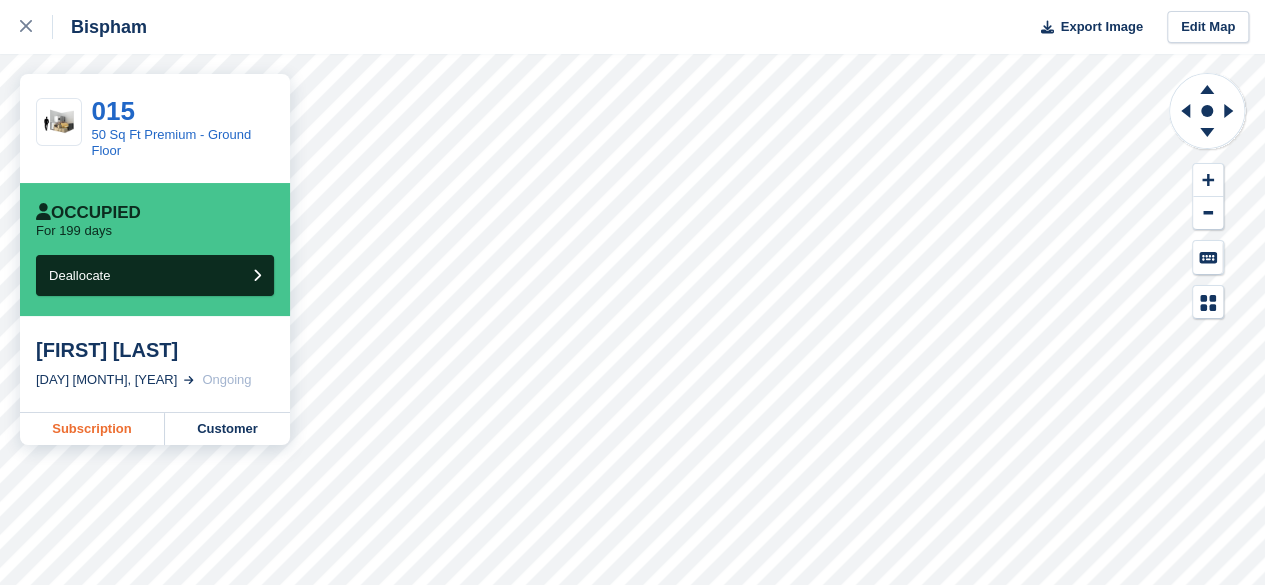 click on "Subscription" at bounding box center [92, 429] 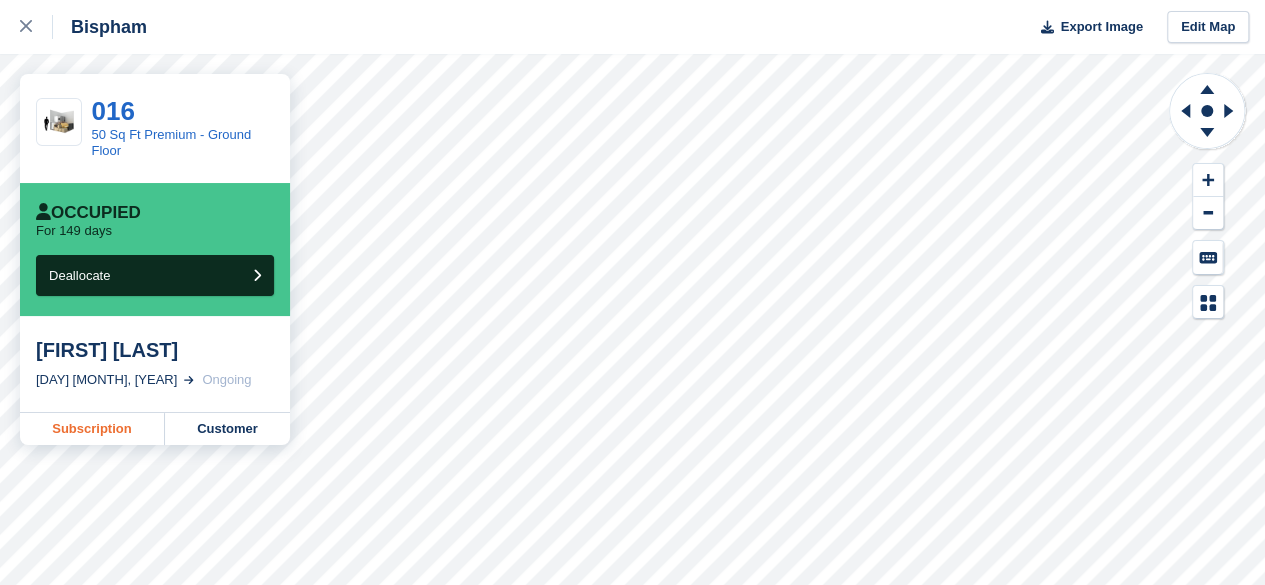 click on "Subscription" at bounding box center [92, 429] 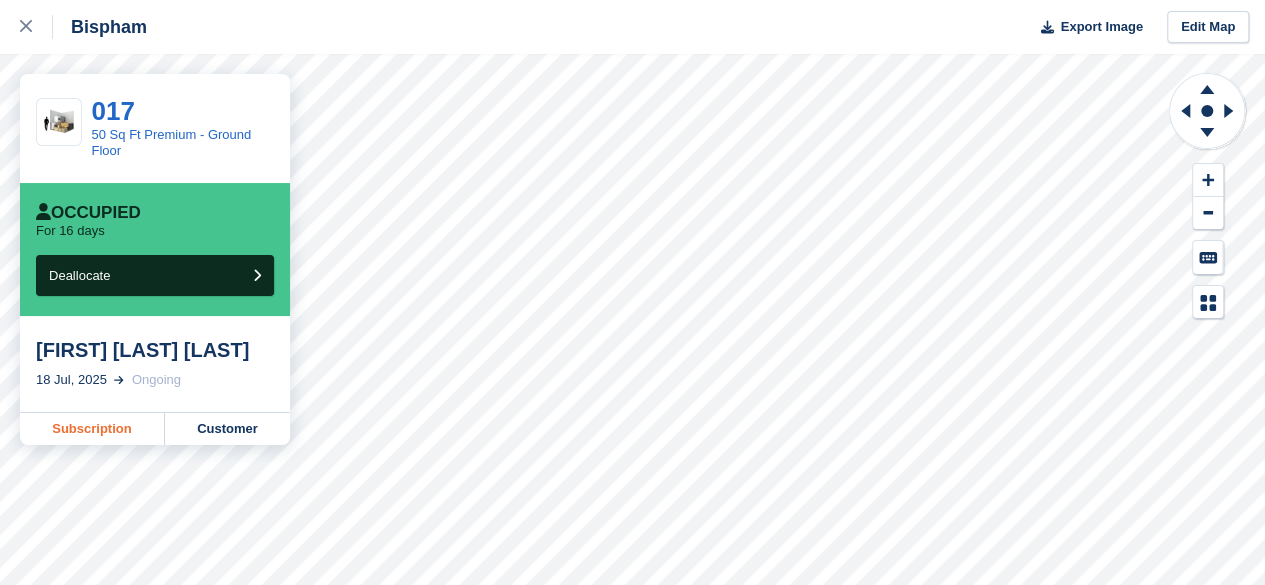 click on "Subscription" at bounding box center [92, 429] 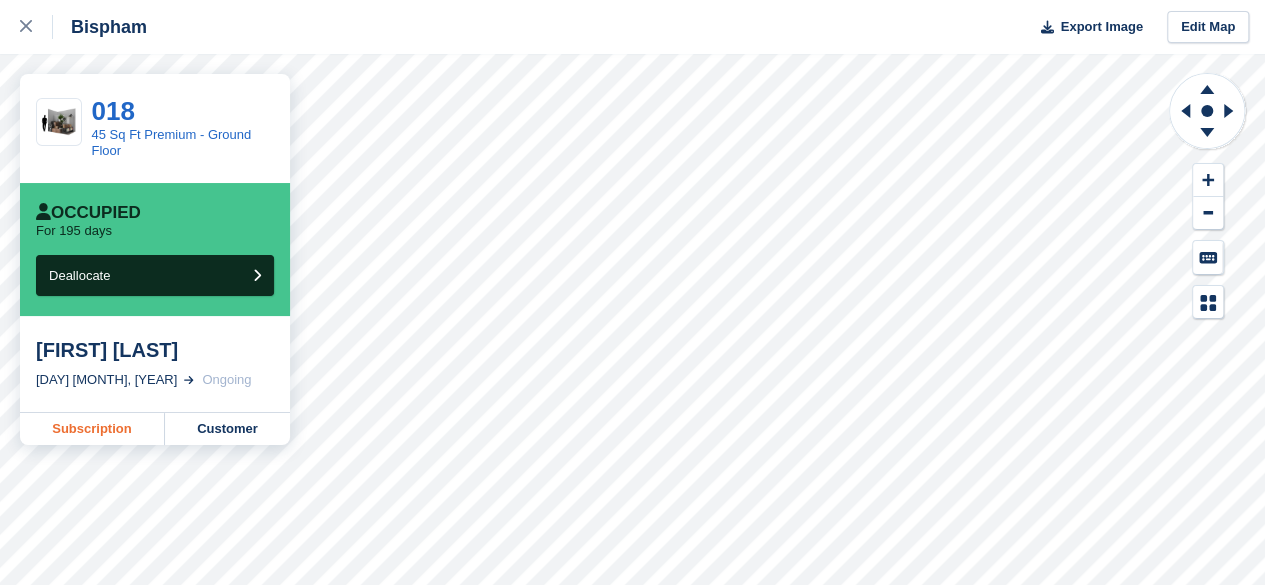 click on "Subscription" at bounding box center [92, 429] 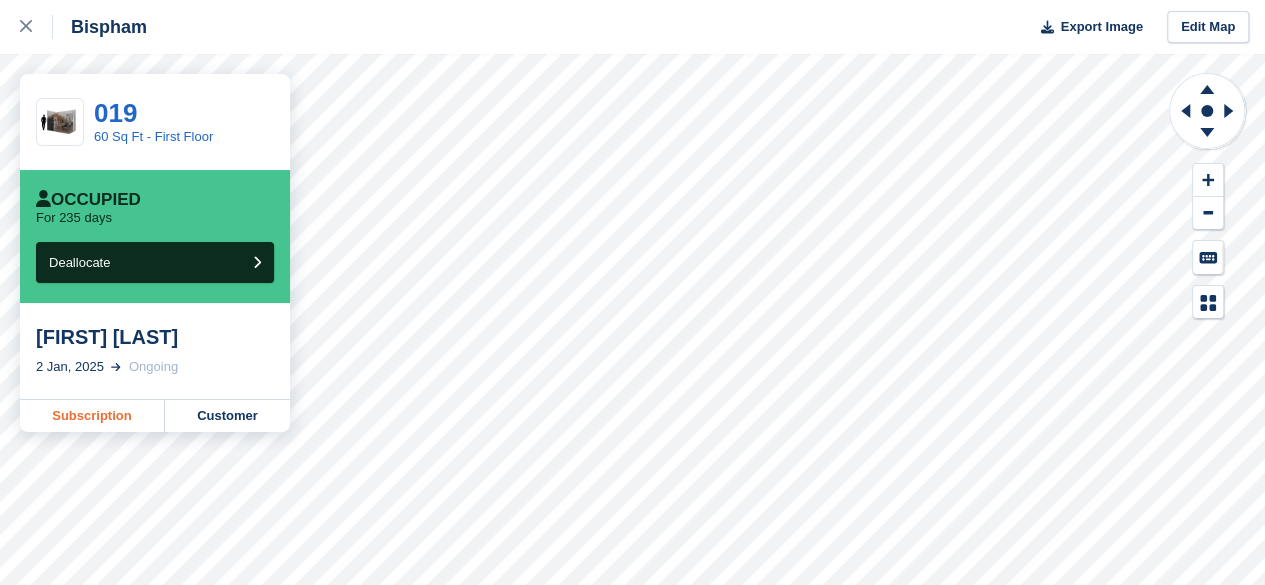 click on "Subscription" at bounding box center (92, 416) 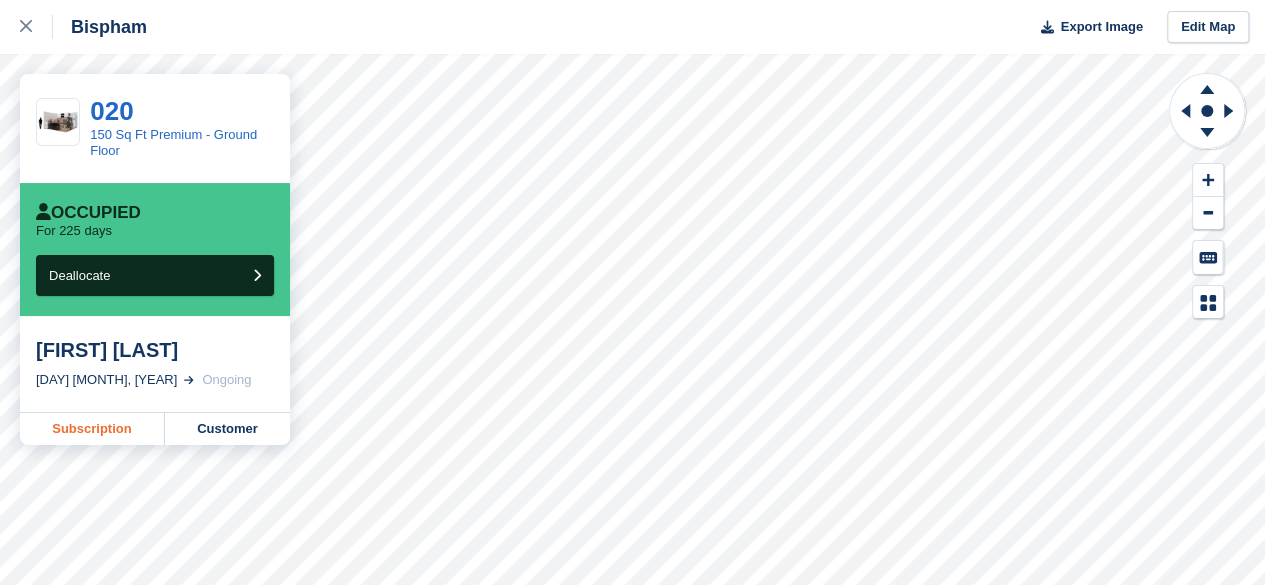 click on "Subscription" at bounding box center [92, 429] 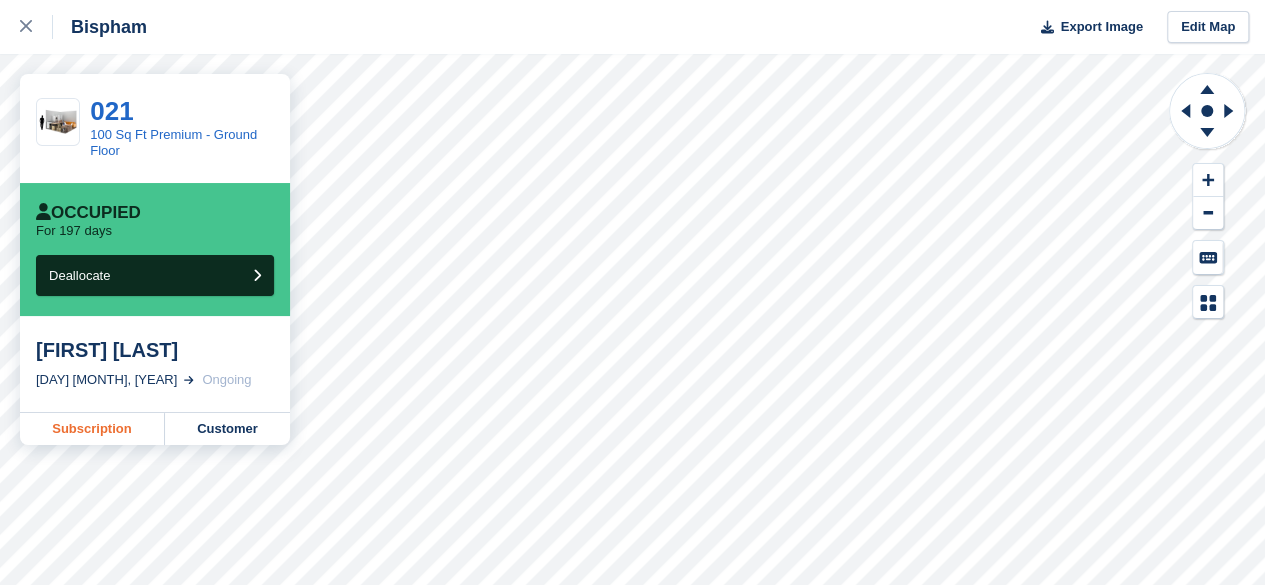 click on "Subscription" at bounding box center [92, 429] 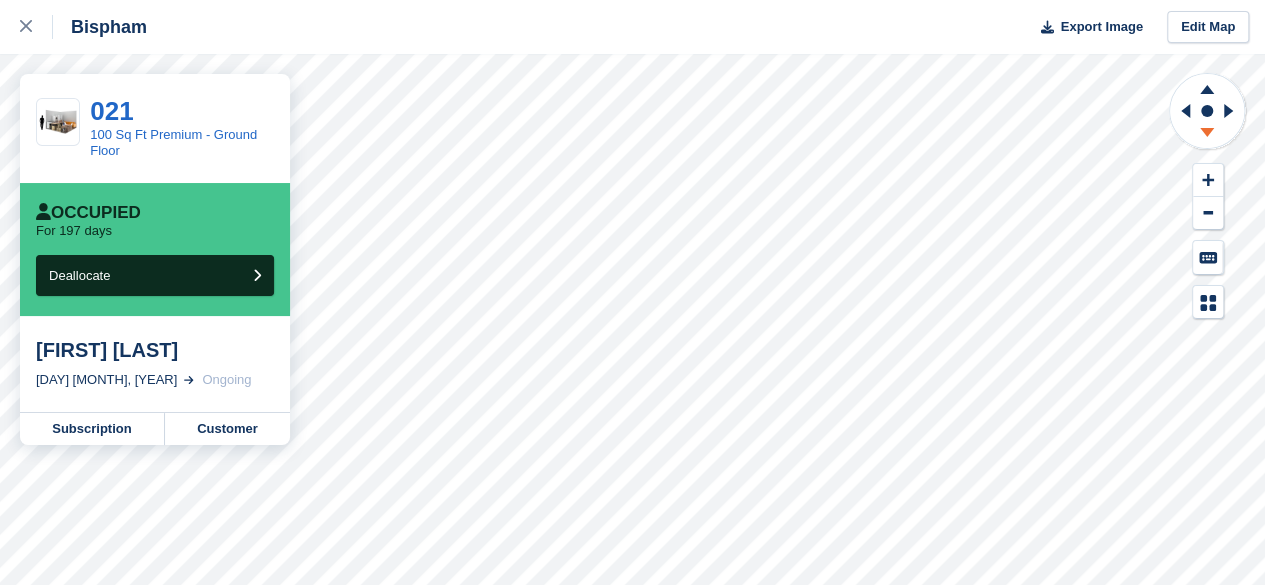 click 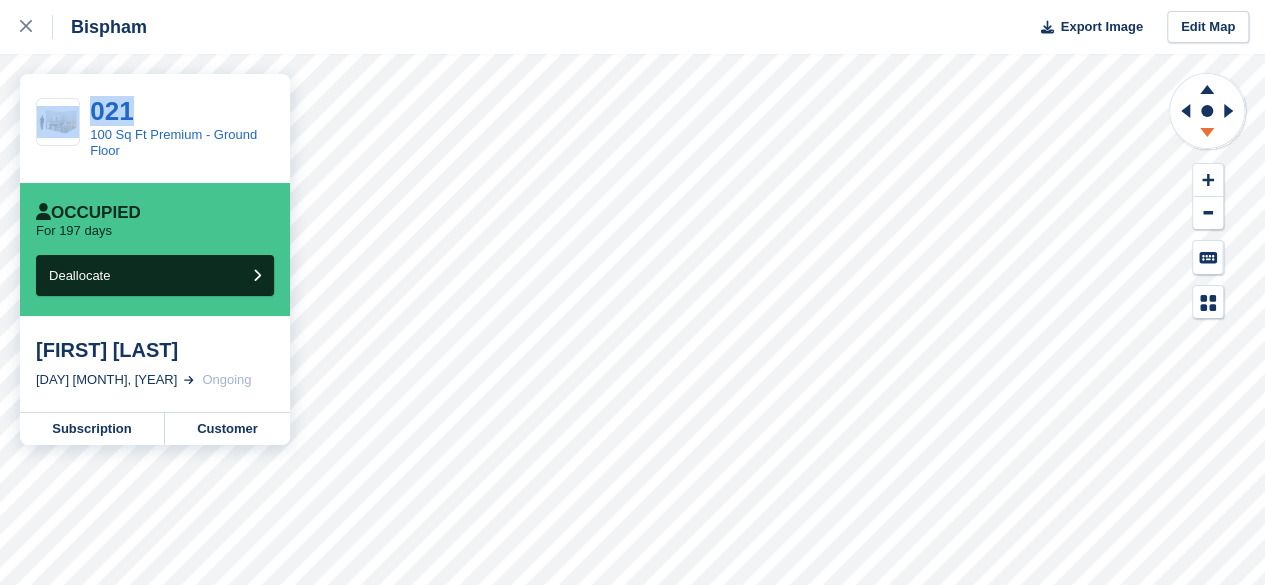 click 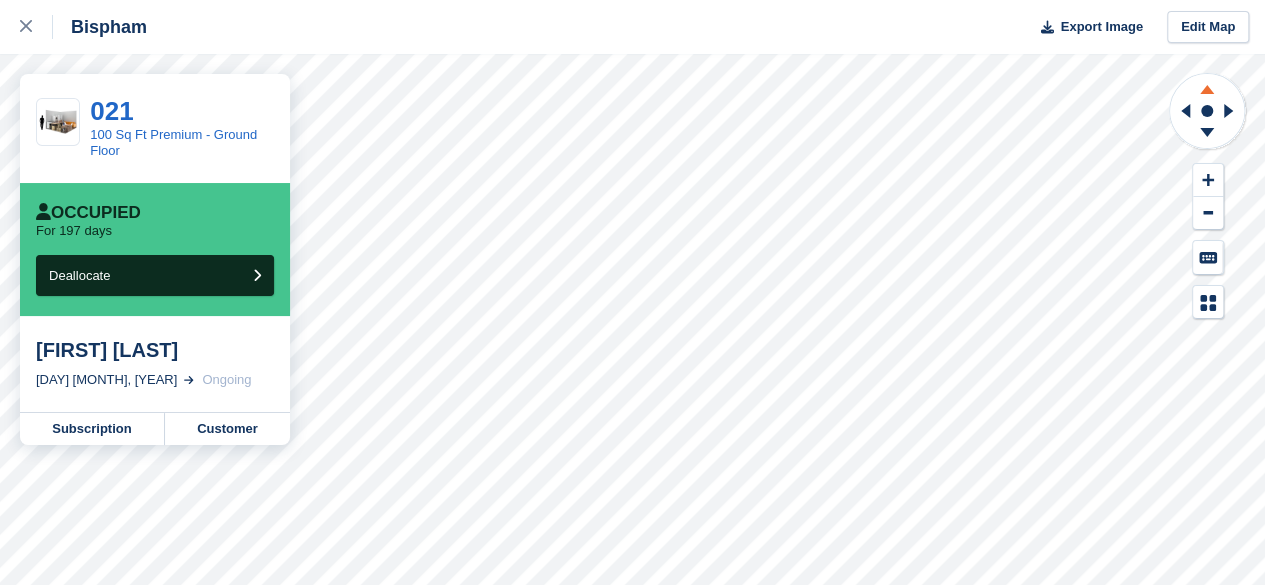 click 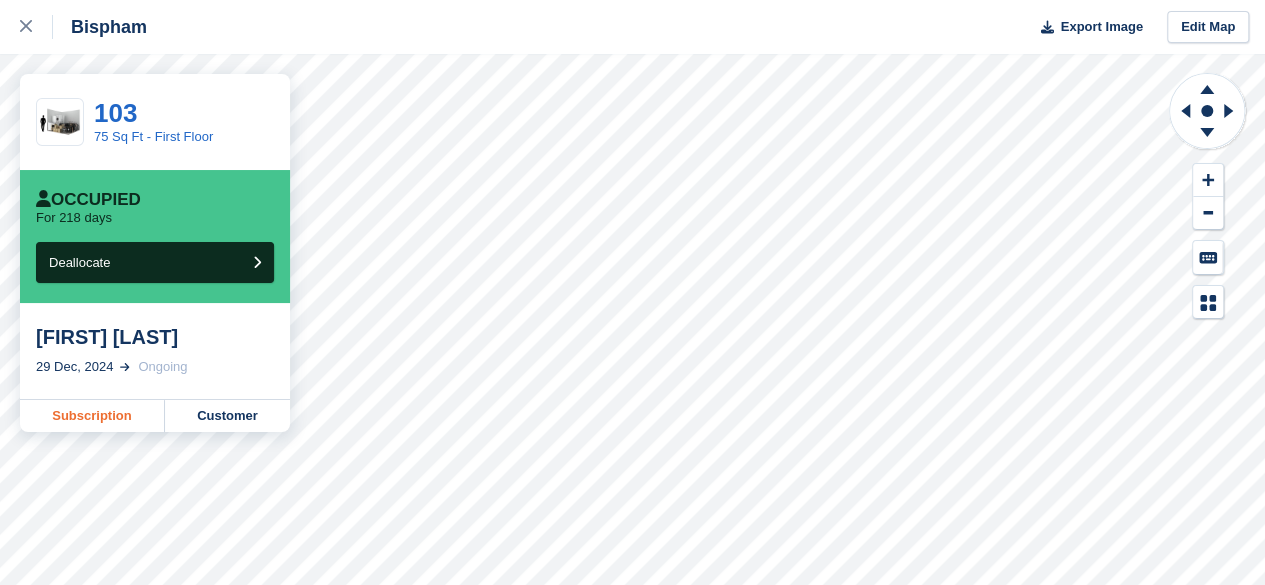 click on "Subscription" at bounding box center [92, 416] 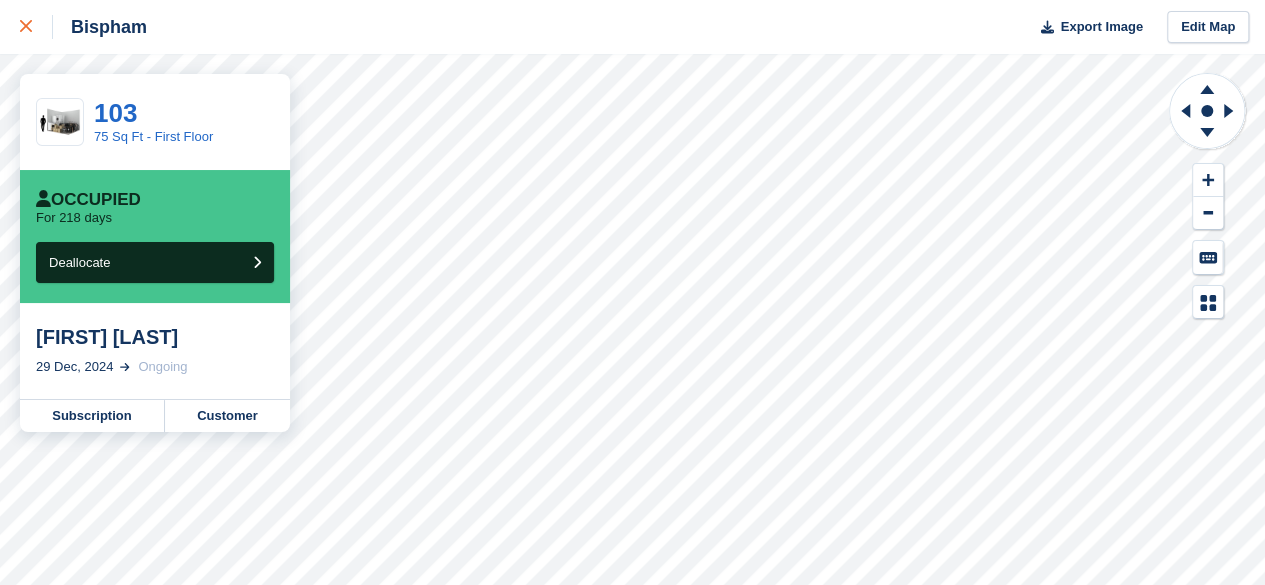 click at bounding box center [36, 27] 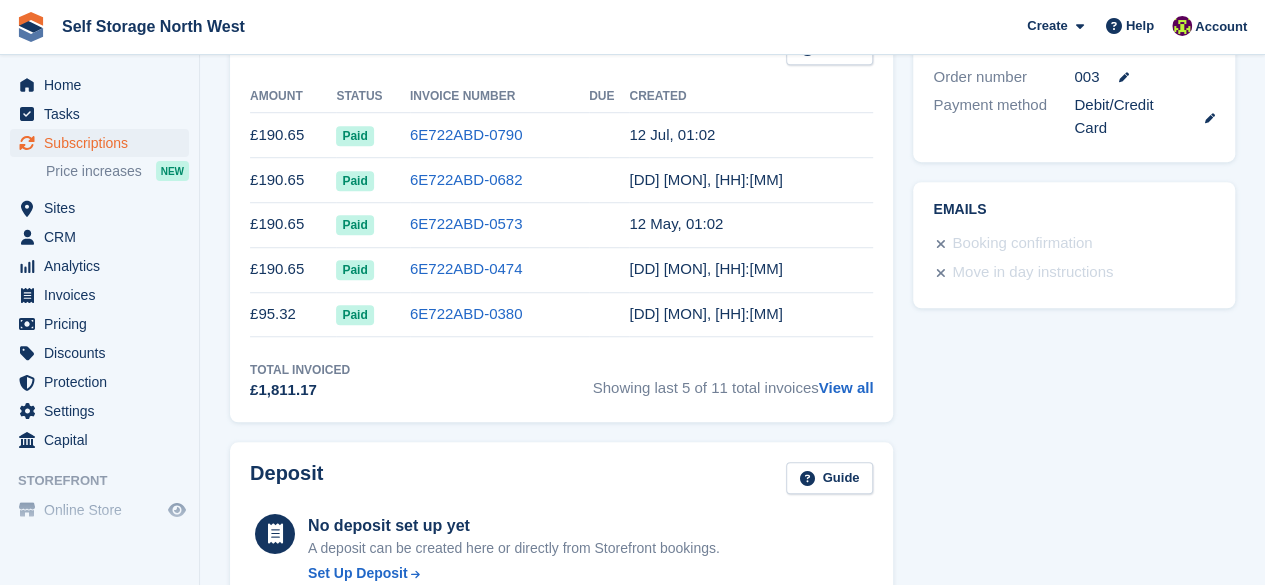 scroll, scrollTop: 649, scrollLeft: 0, axis: vertical 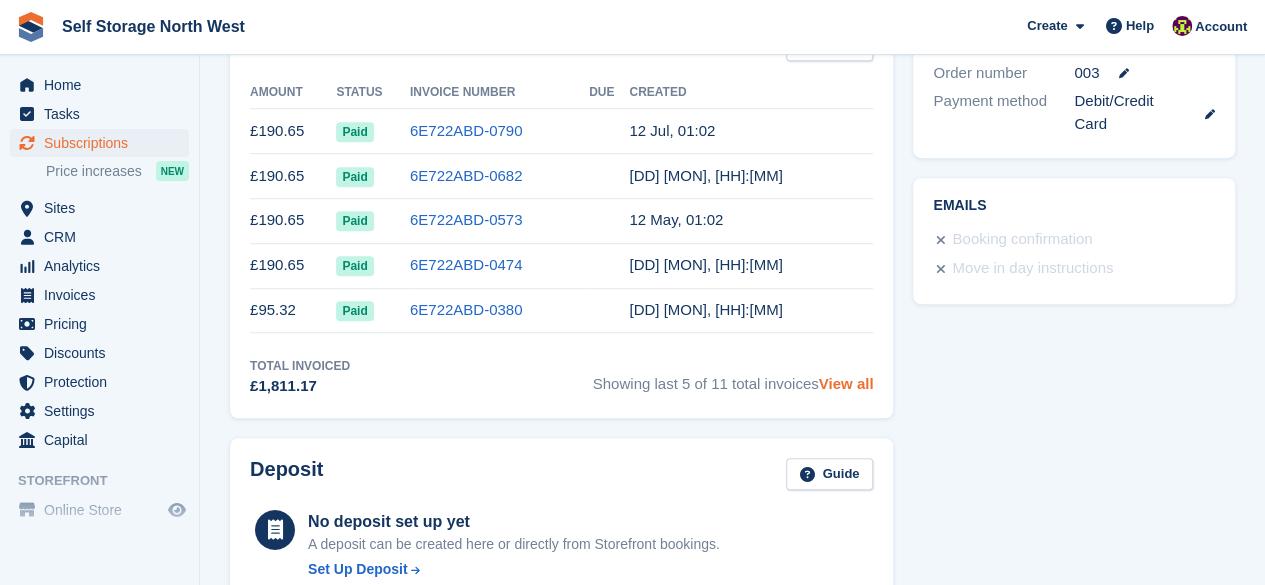 click on "View all" at bounding box center (846, 383) 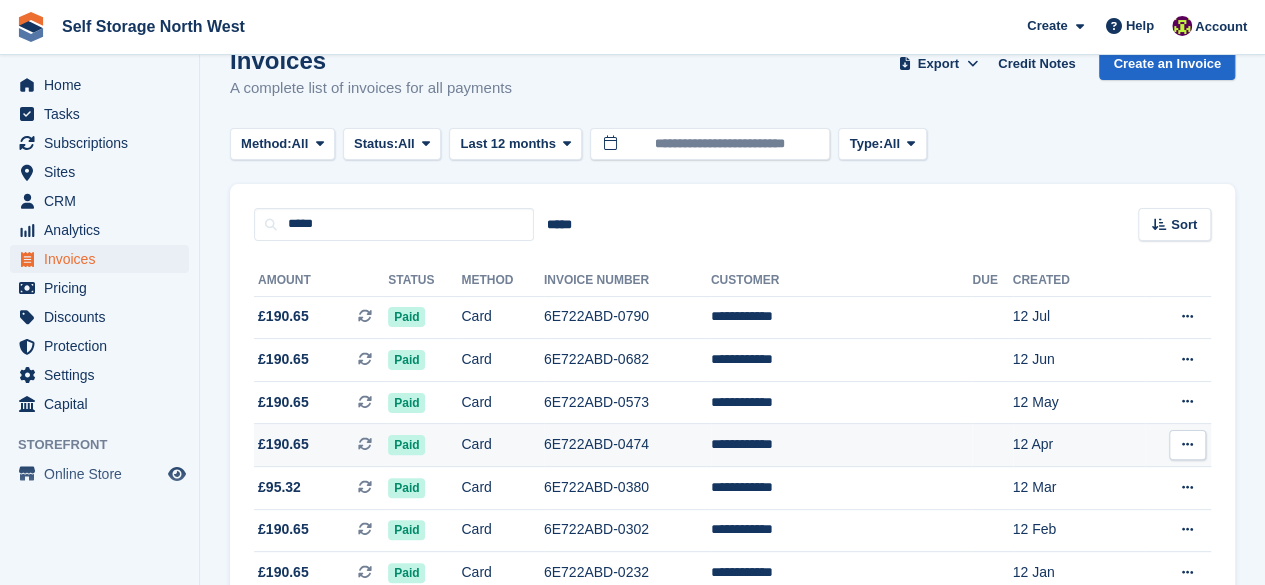 scroll, scrollTop: 0, scrollLeft: 0, axis: both 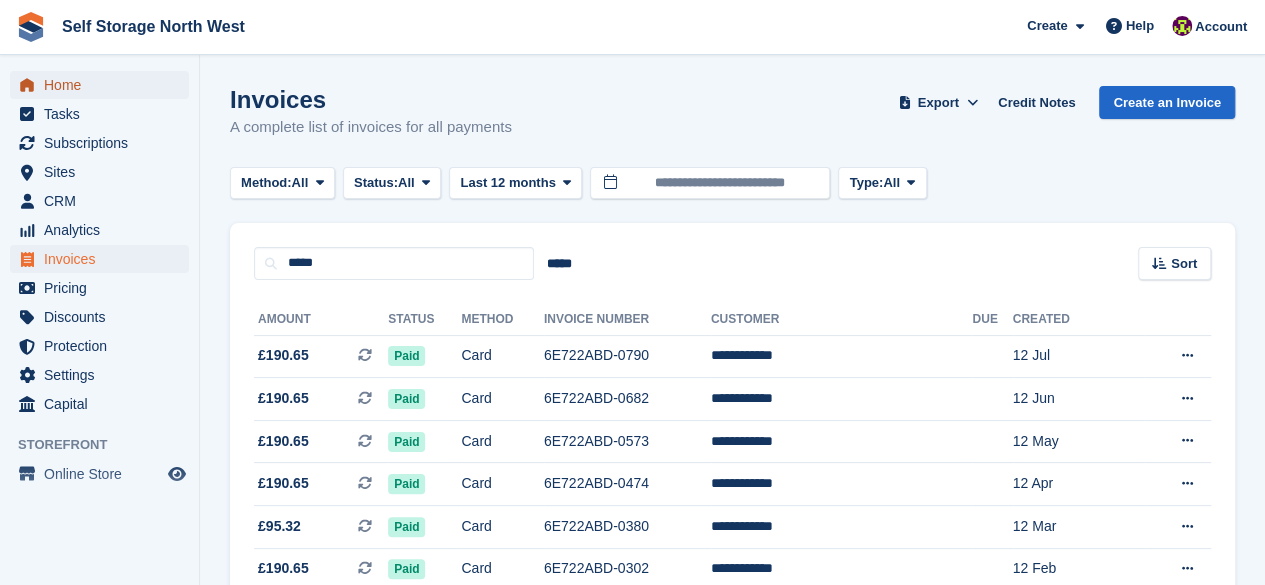click on "Home" at bounding box center [104, 85] 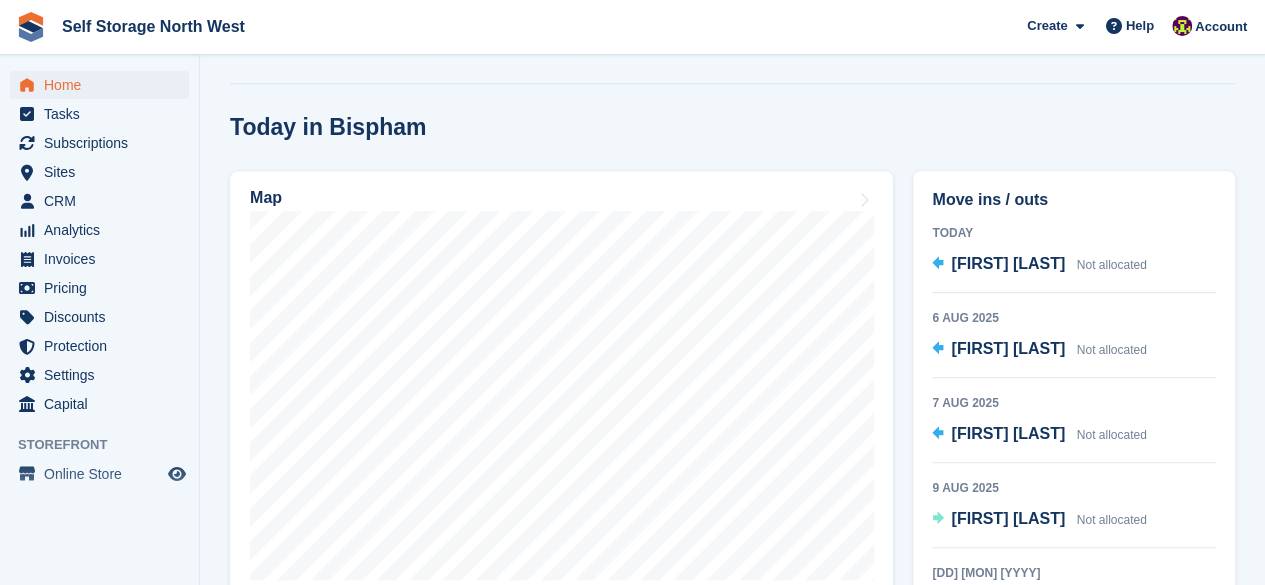 scroll, scrollTop: 510, scrollLeft: 0, axis: vertical 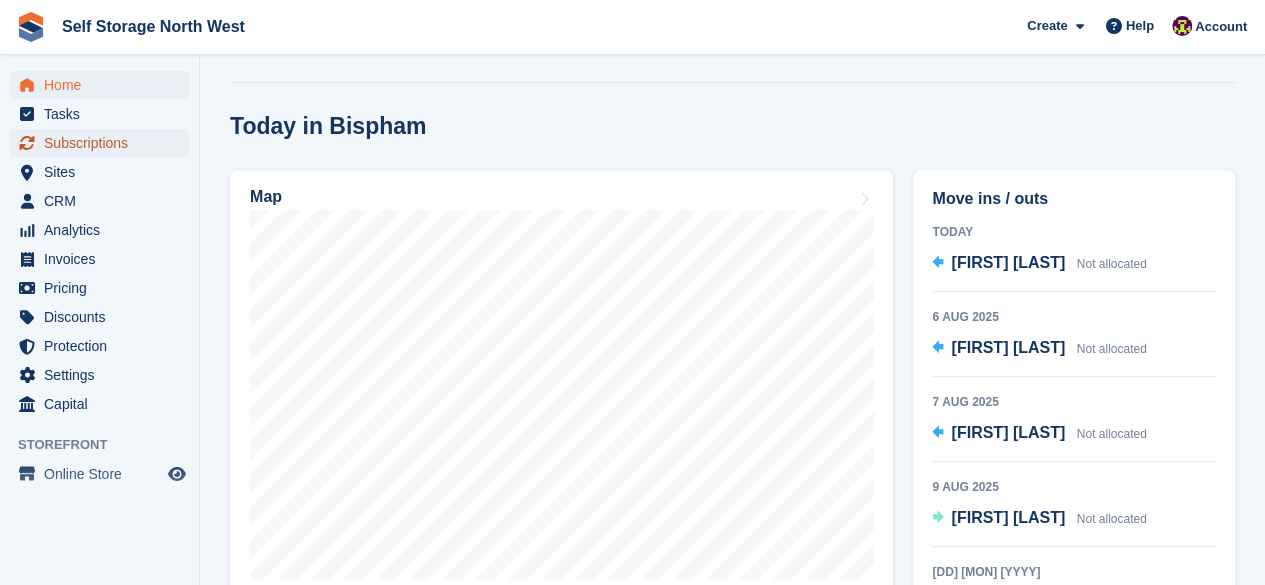 click on "Subscriptions" at bounding box center [104, 143] 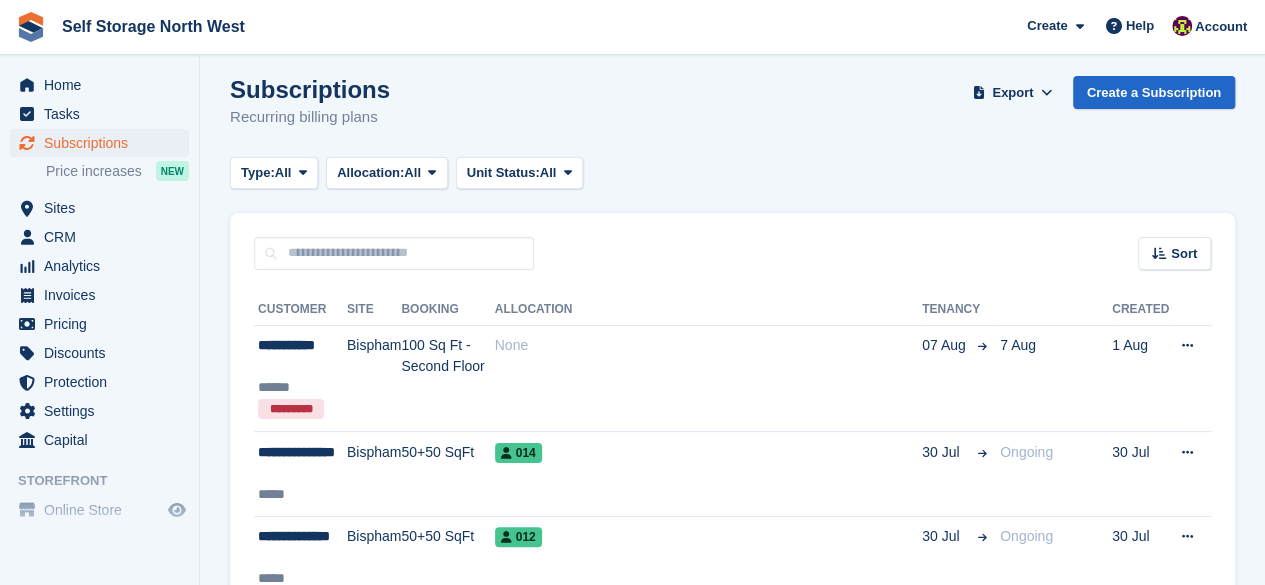 scroll, scrollTop: 0, scrollLeft: 0, axis: both 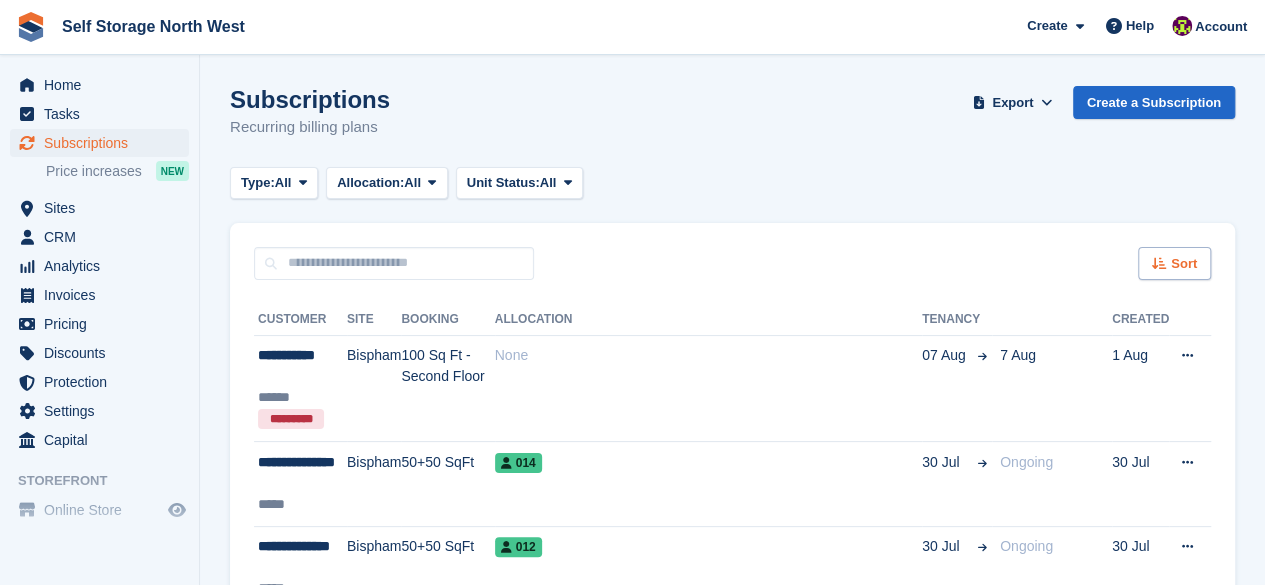 click on "Sort" at bounding box center (1184, 264) 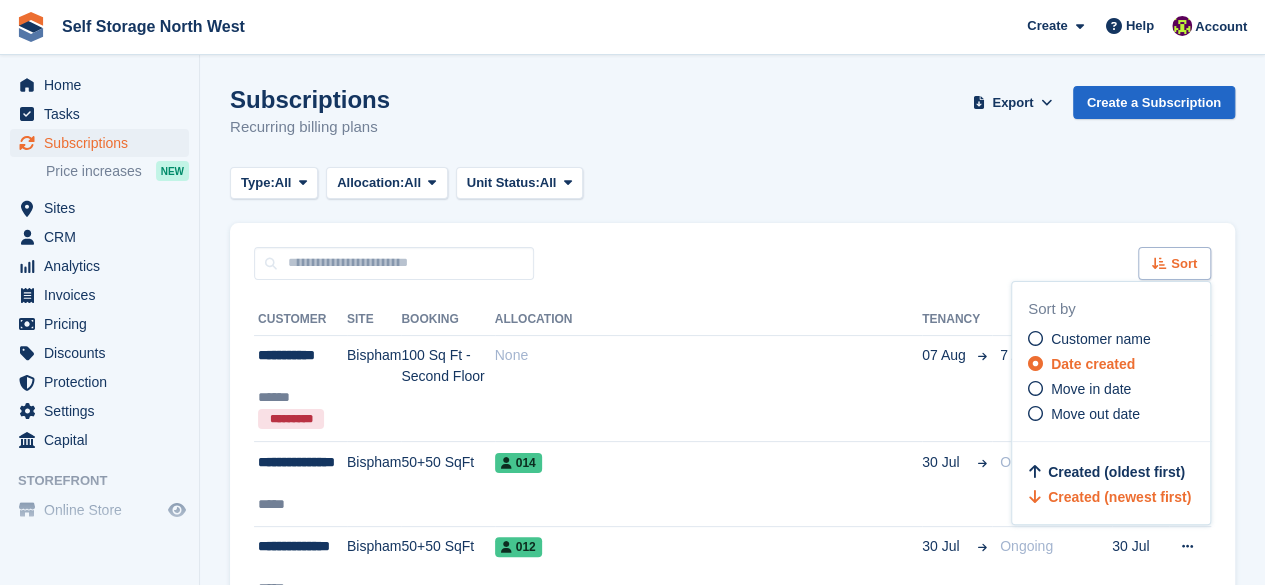 click on "Sort" at bounding box center [1184, 264] 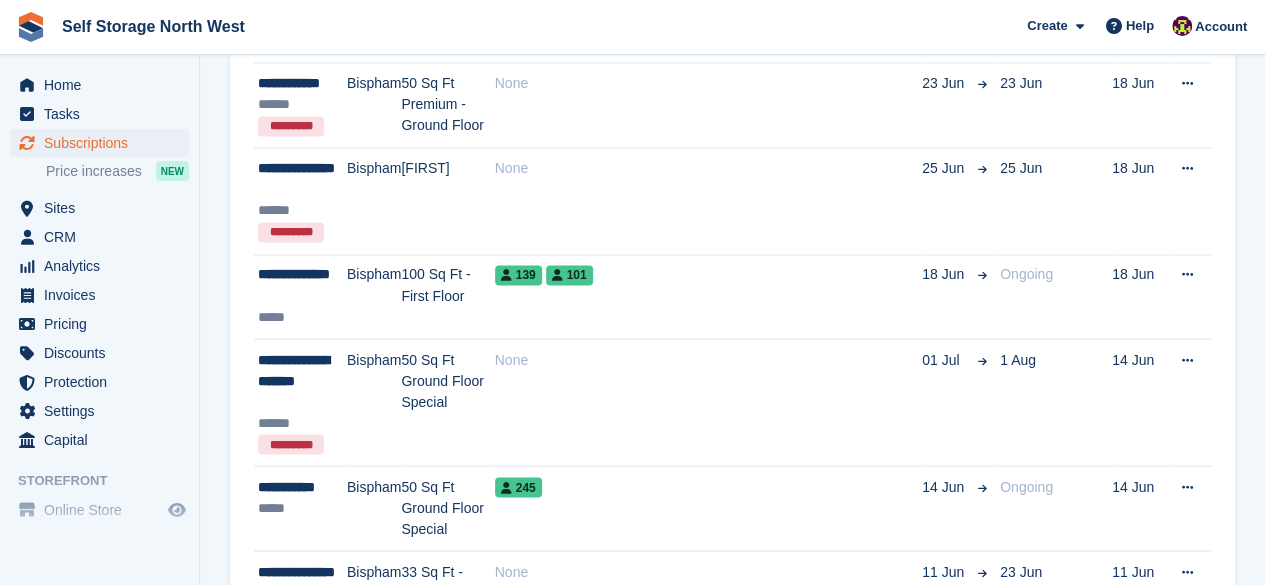 scroll, scrollTop: 1610, scrollLeft: 0, axis: vertical 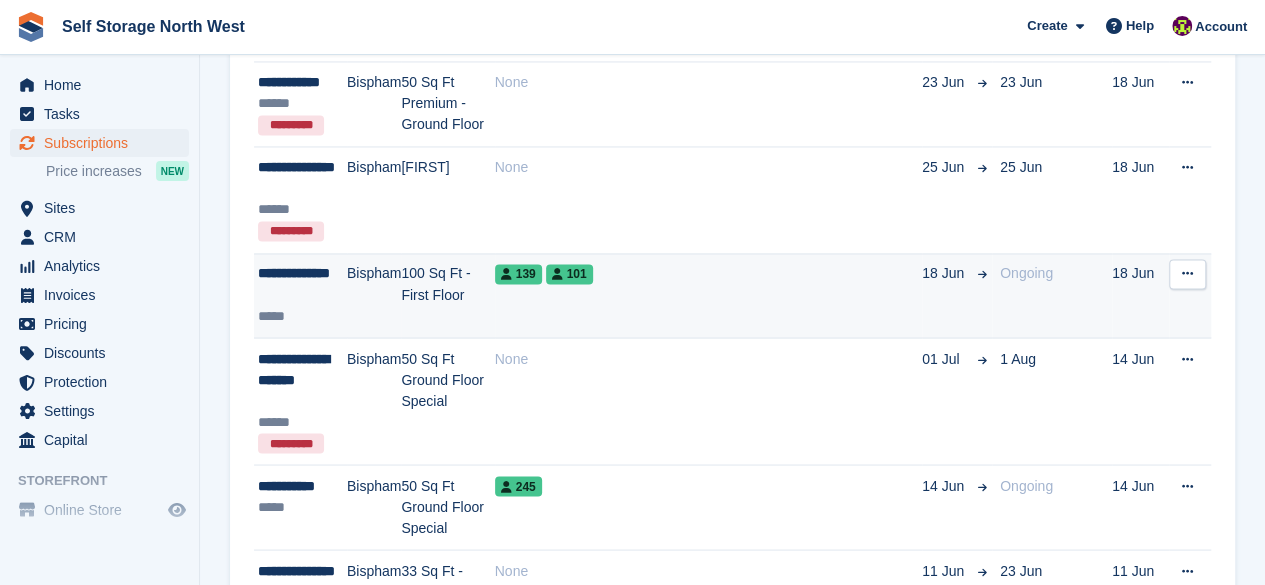 click on "Bispham" at bounding box center [374, 295] 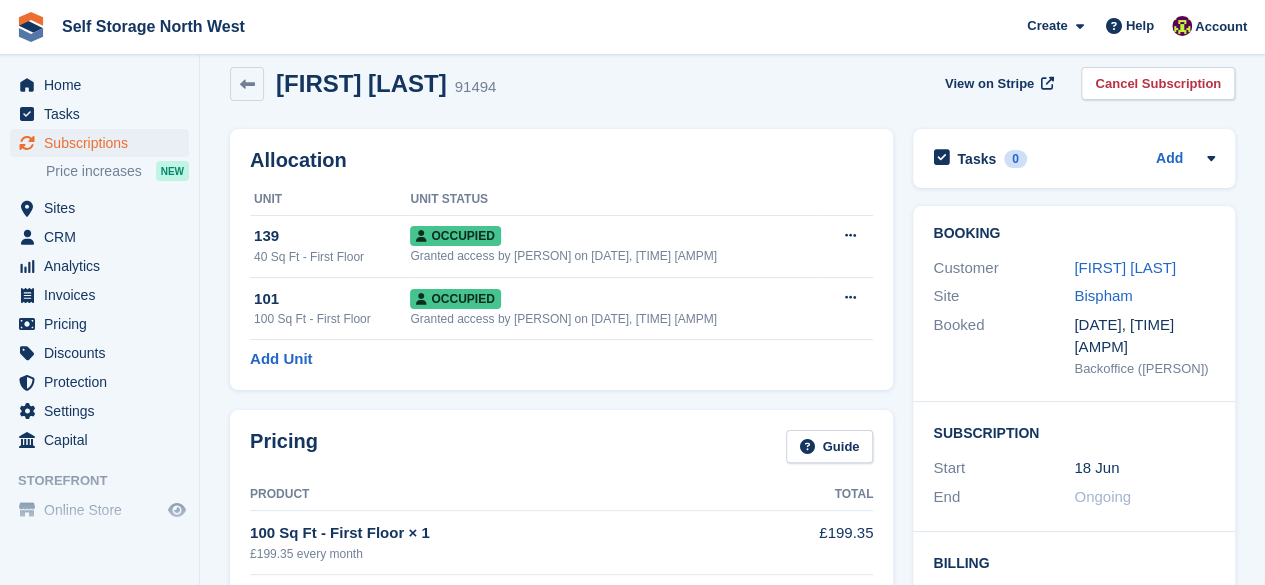 scroll, scrollTop: 0, scrollLeft: 0, axis: both 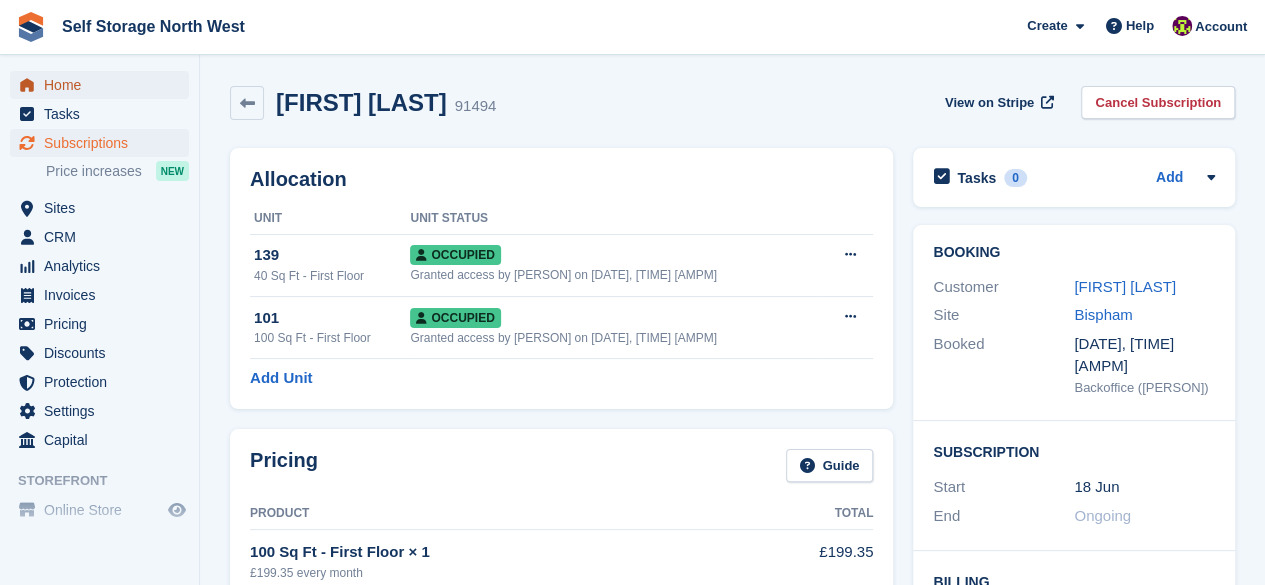 click on "Home" at bounding box center (104, 85) 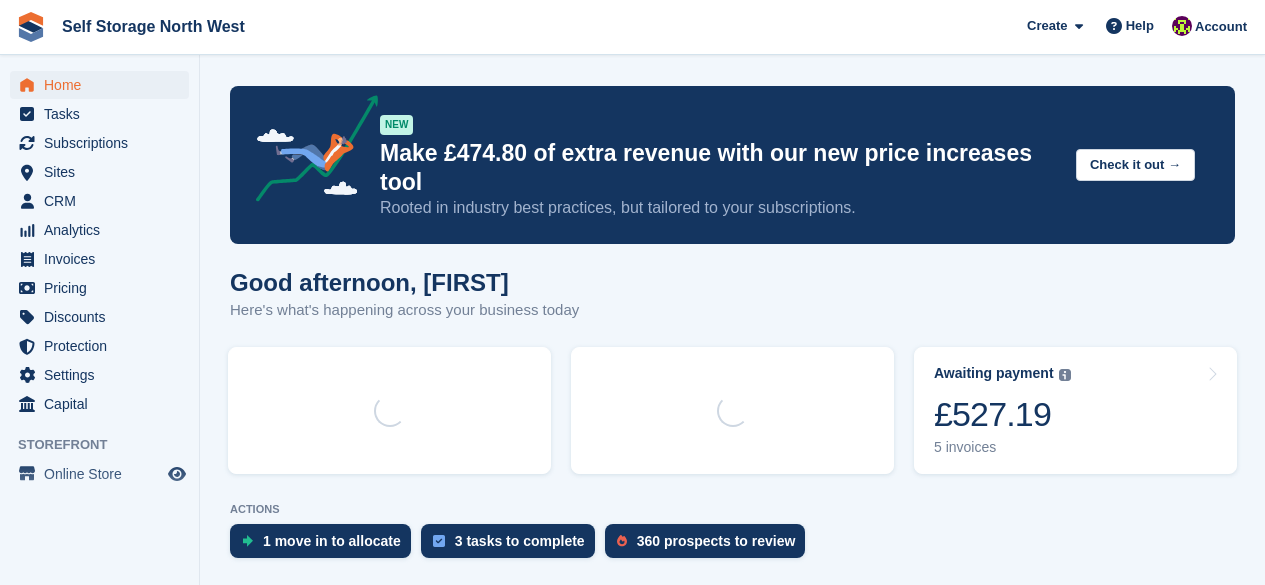 scroll, scrollTop: 0, scrollLeft: 0, axis: both 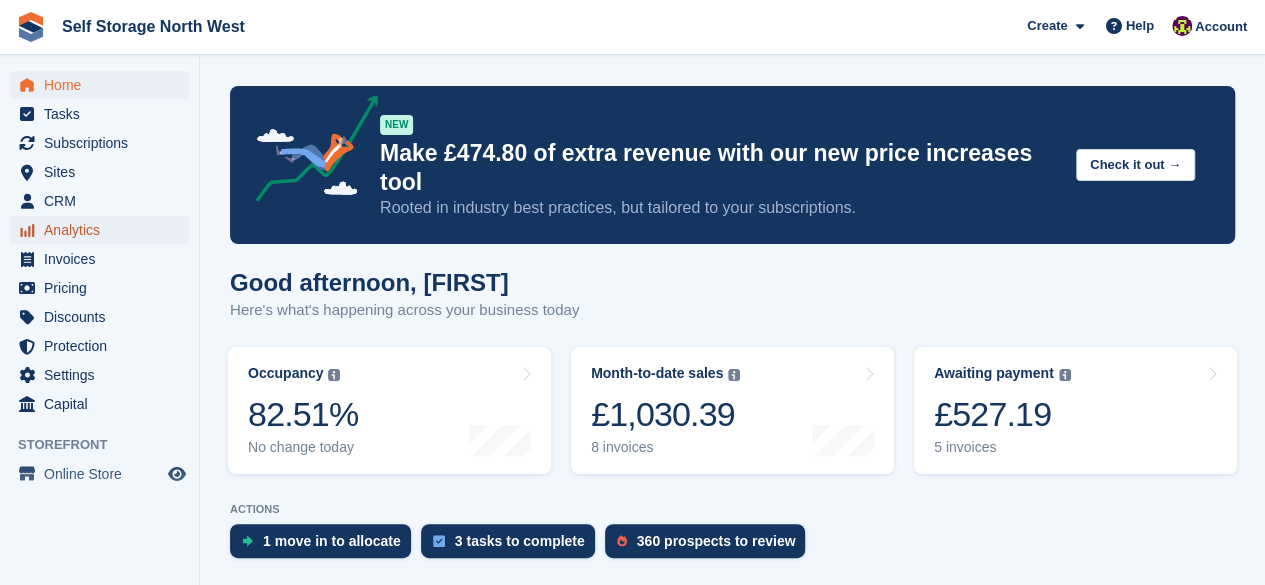 click on "Analytics" at bounding box center (104, 230) 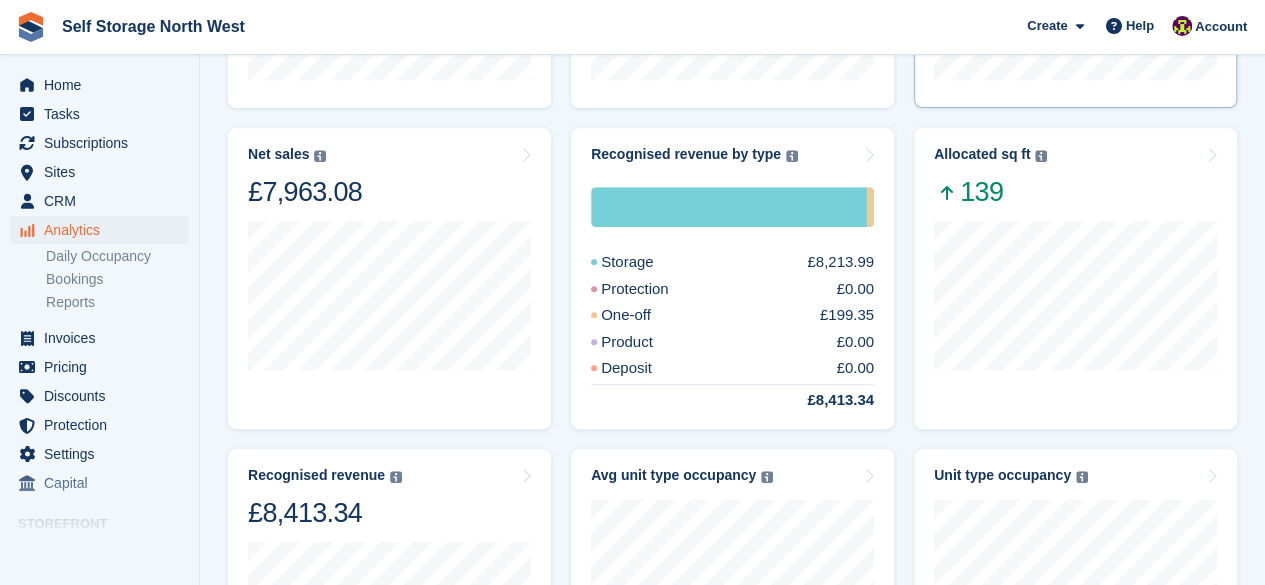 scroll, scrollTop: 0, scrollLeft: 0, axis: both 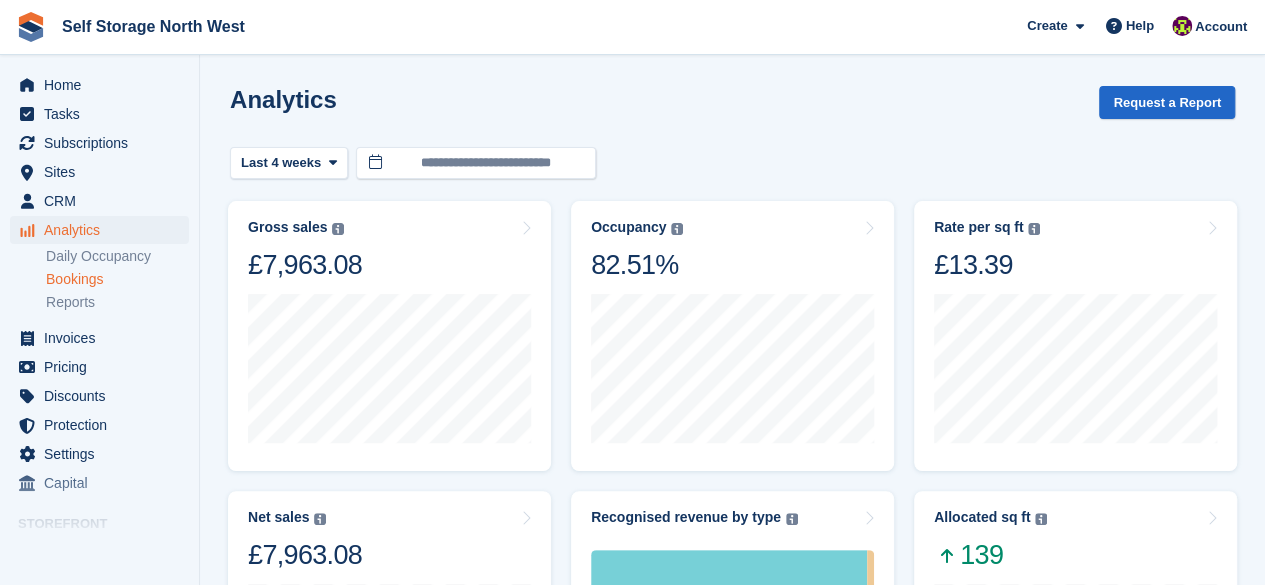 click on "Bookings" at bounding box center [117, 279] 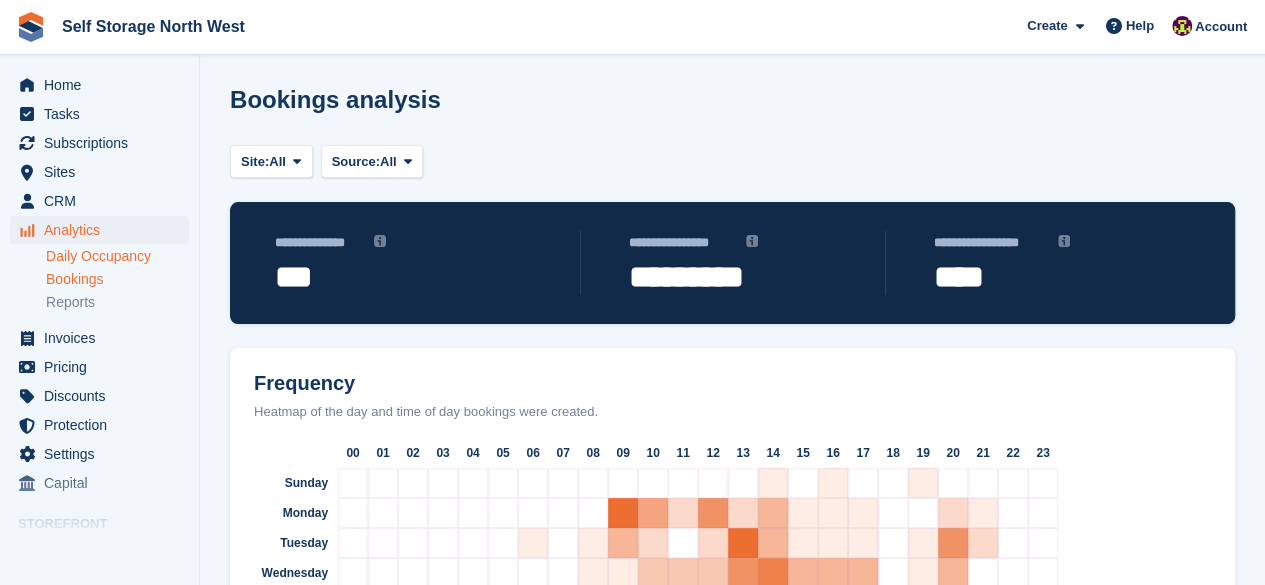 click on "Daily Occupancy" at bounding box center [117, 256] 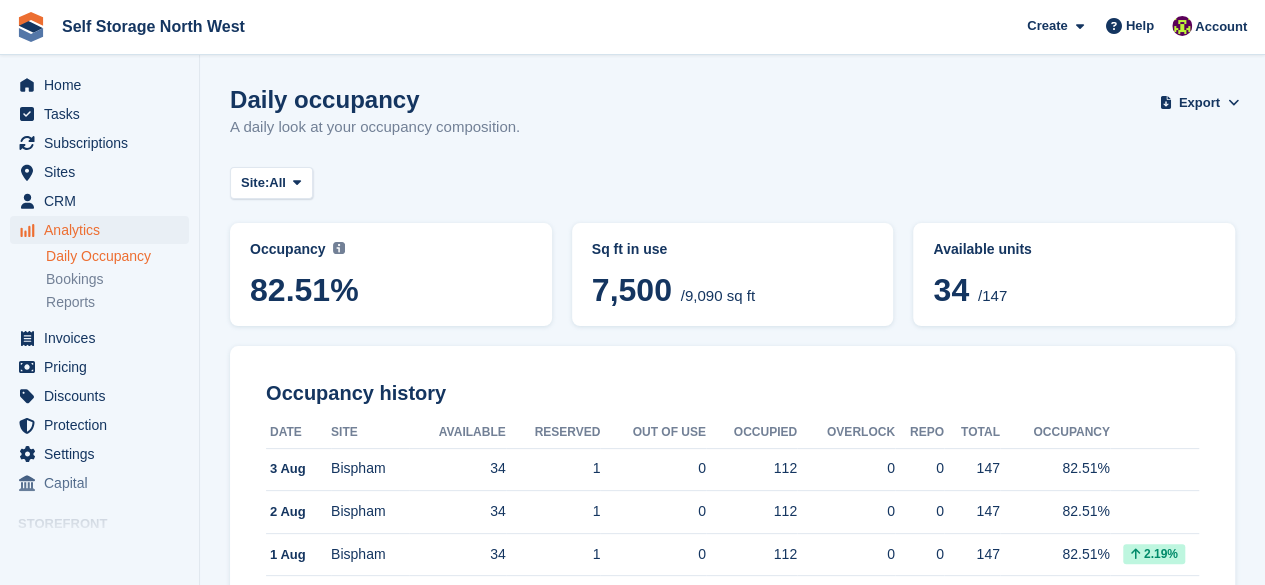 scroll, scrollTop: 90, scrollLeft: 0, axis: vertical 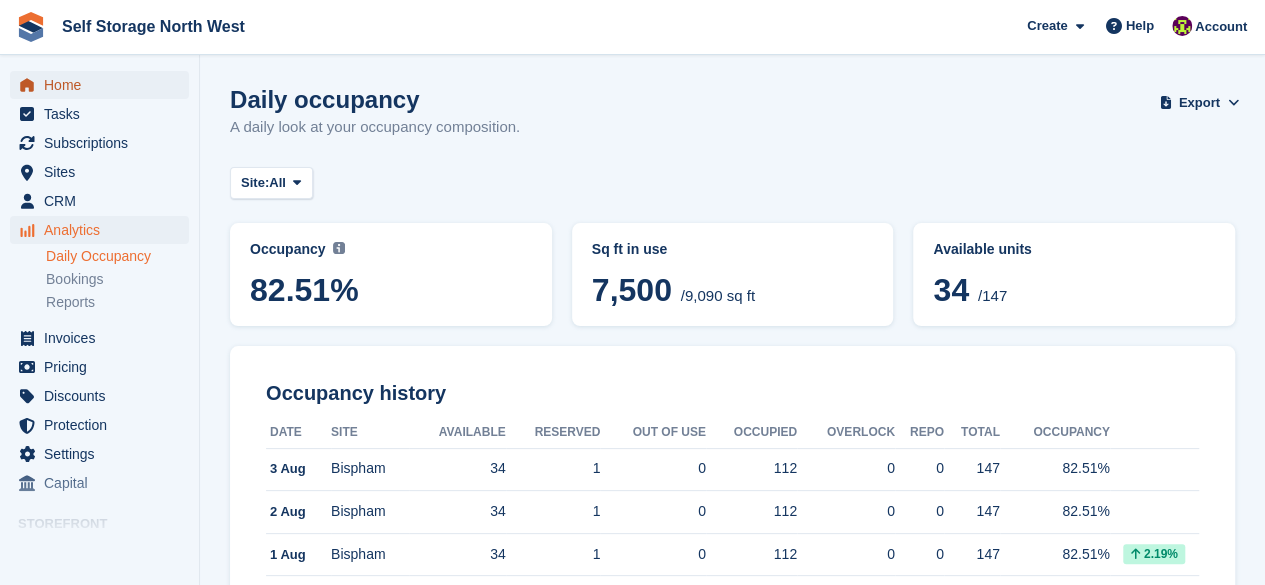 click on "Home" at bounding box center [104, 85] 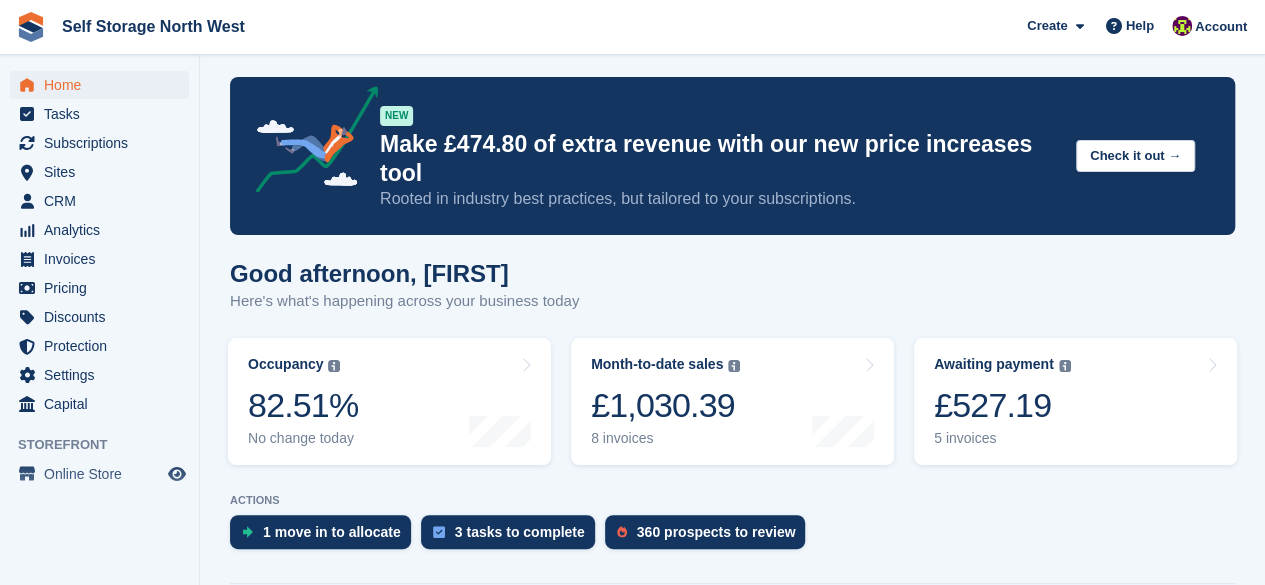 scroll, scrollTop: 0, scrollLeft: 0, axis: both 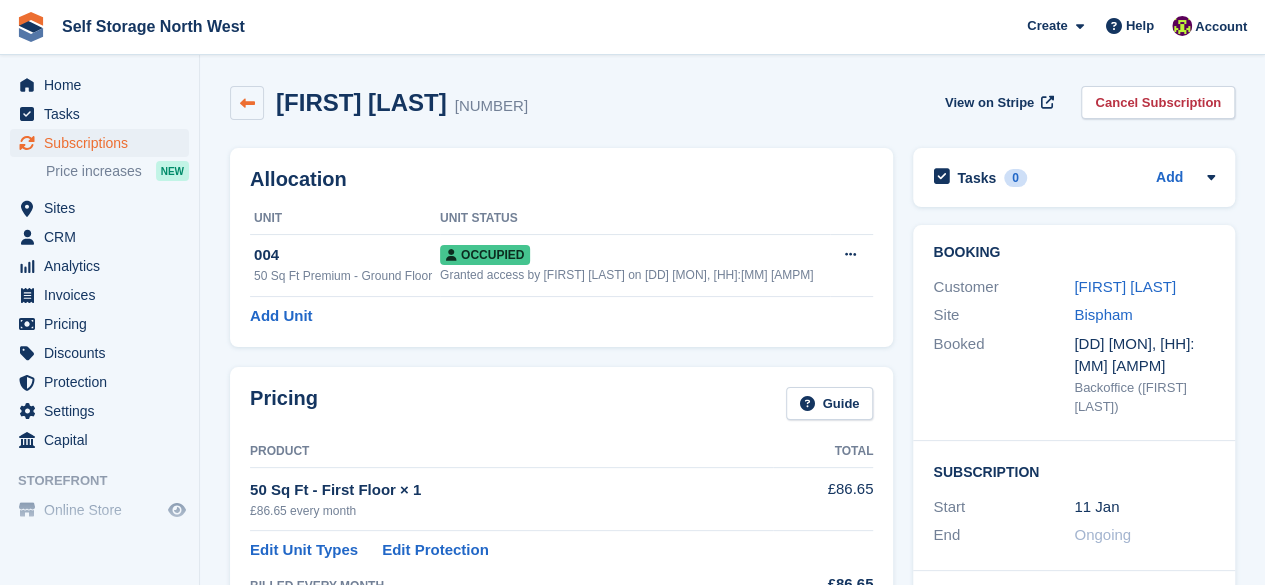 click at bounding box center (247, 103) 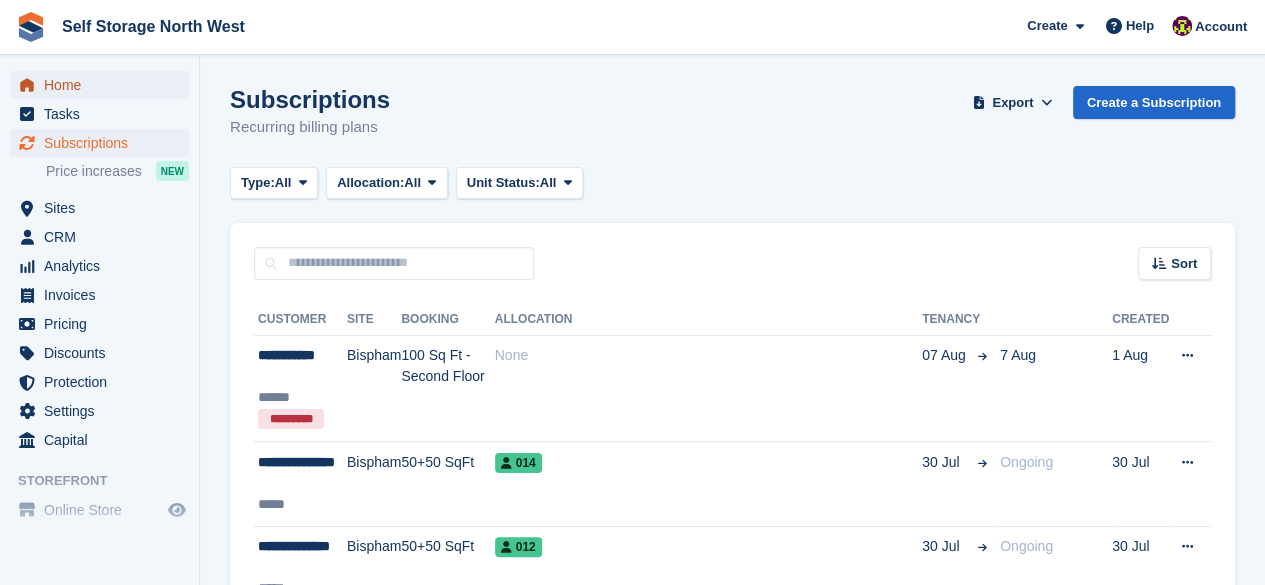 click on "Home" at bounding box center [104, 85] 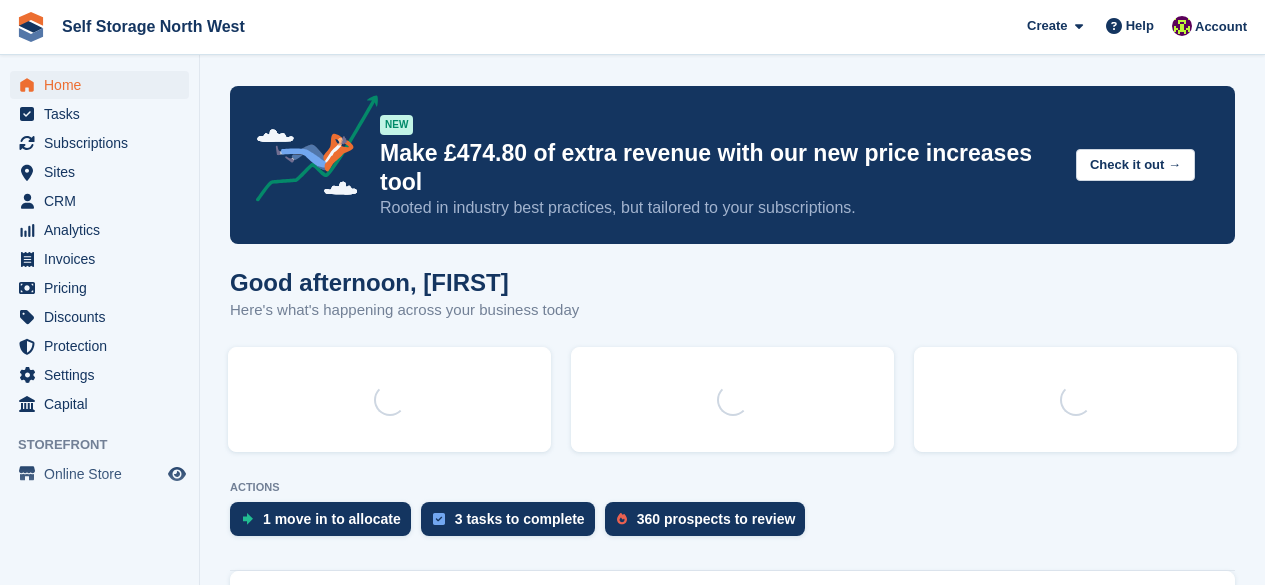 scroll, scrollTop: 0, scrollLeft: 0, axis: both 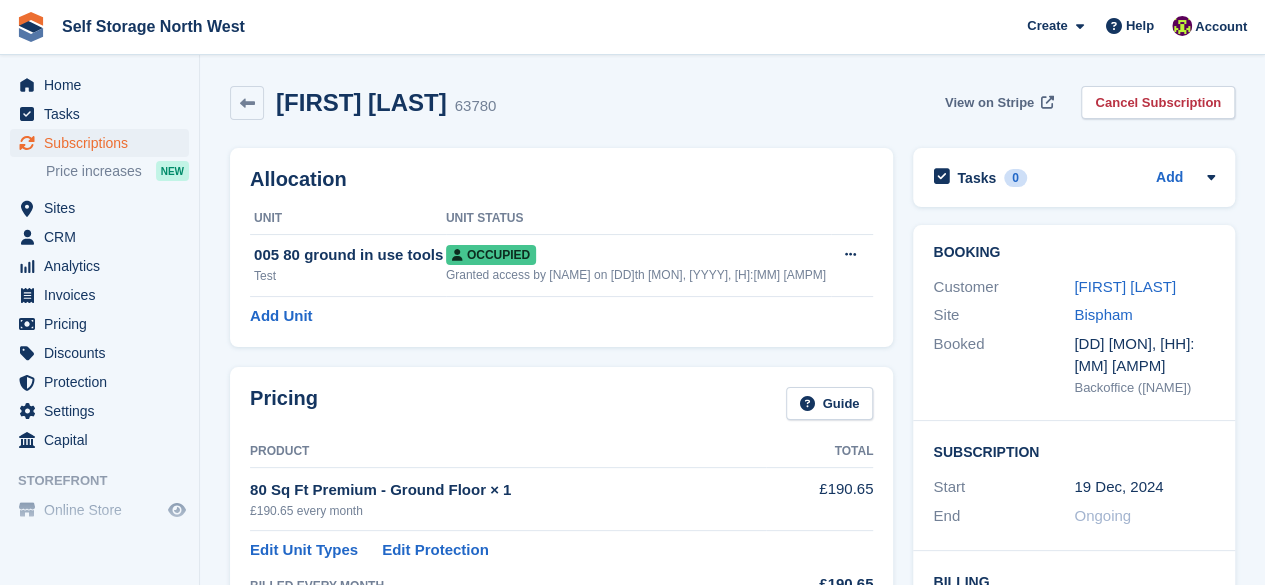 click on "View on Stripe" at bounding box center (989, 103) 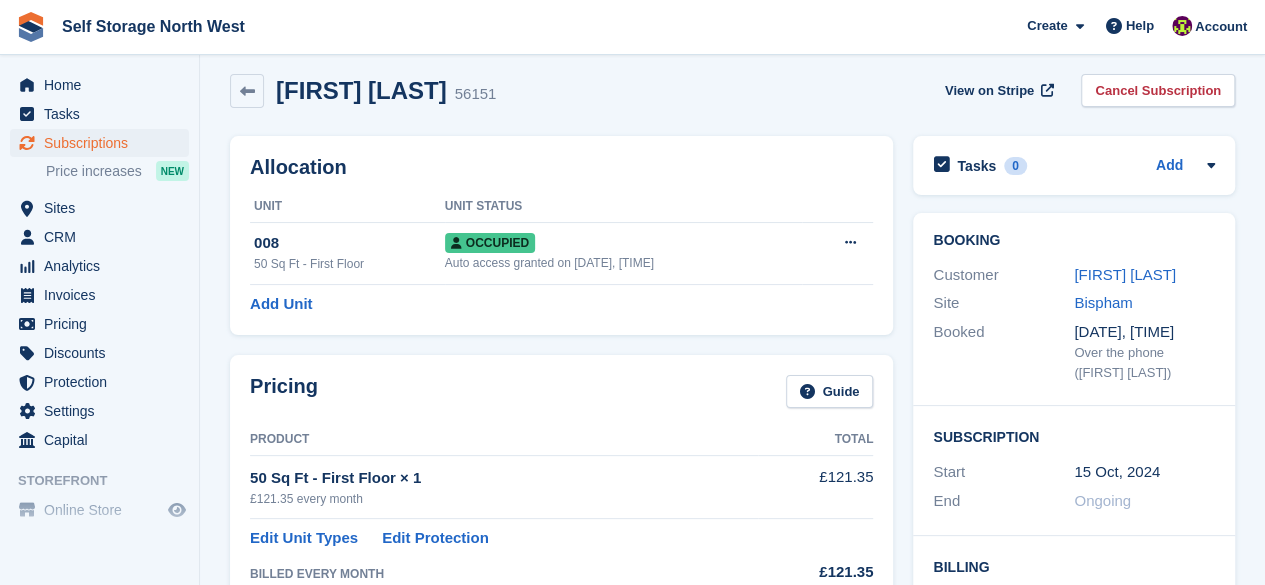 scroll, scrollTop: 0, scrollLeft: 0, axis: both 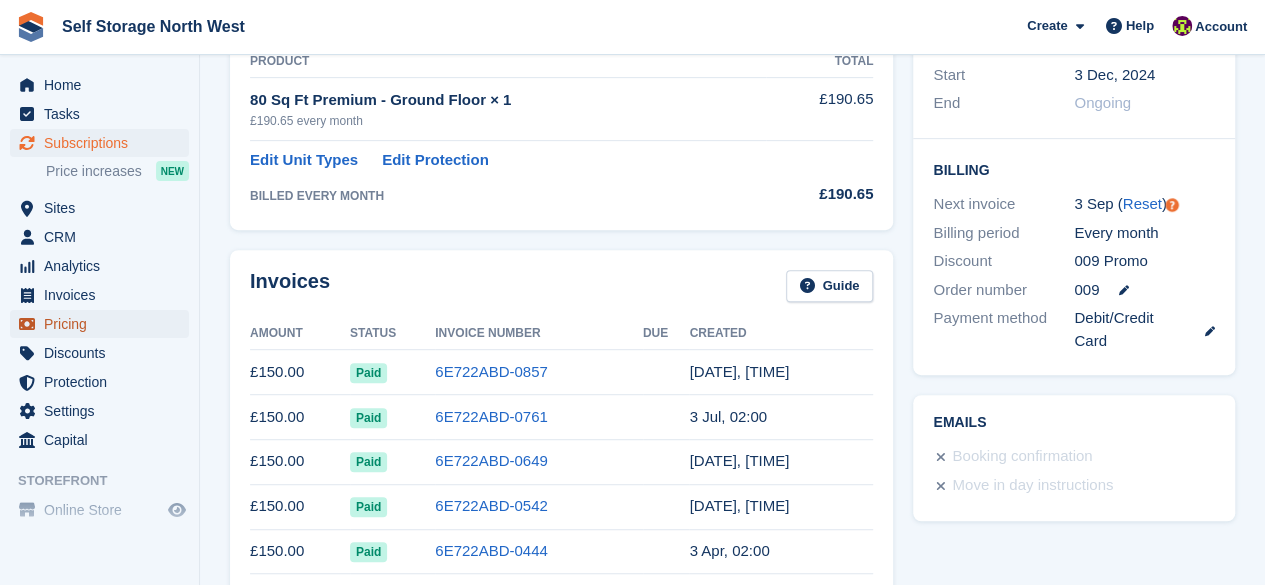 click on "Pricing" at bounding box center (104, 324) 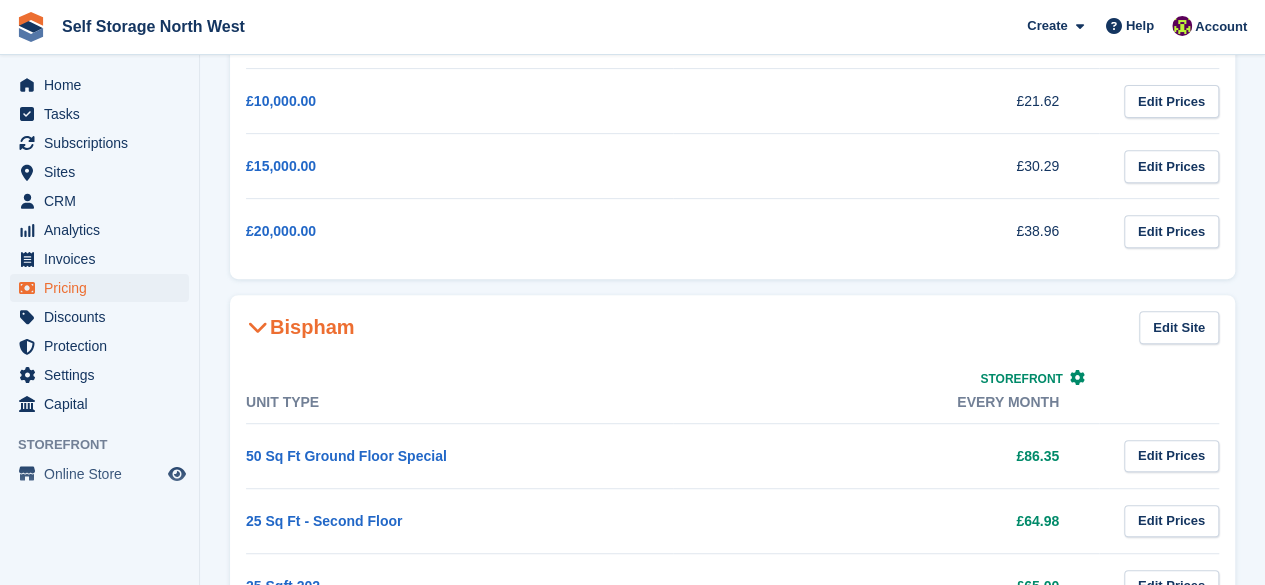 scroll, scrollTop: 0, scrollLeft: 0, axis: both 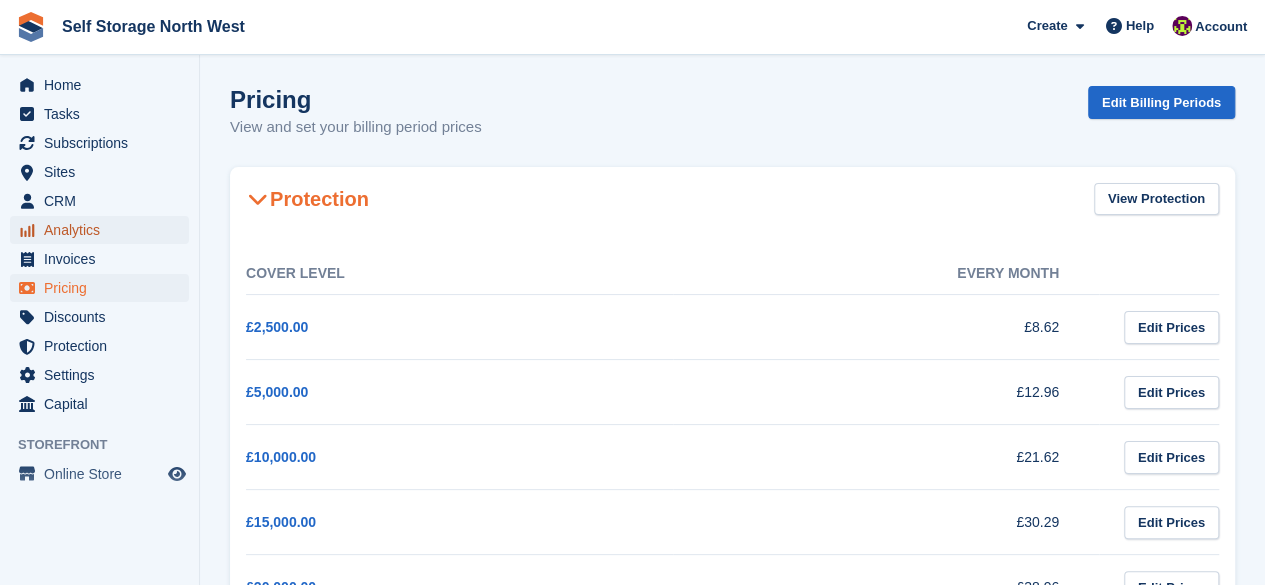 click on "Analytics" at bounding box center [104, 230] 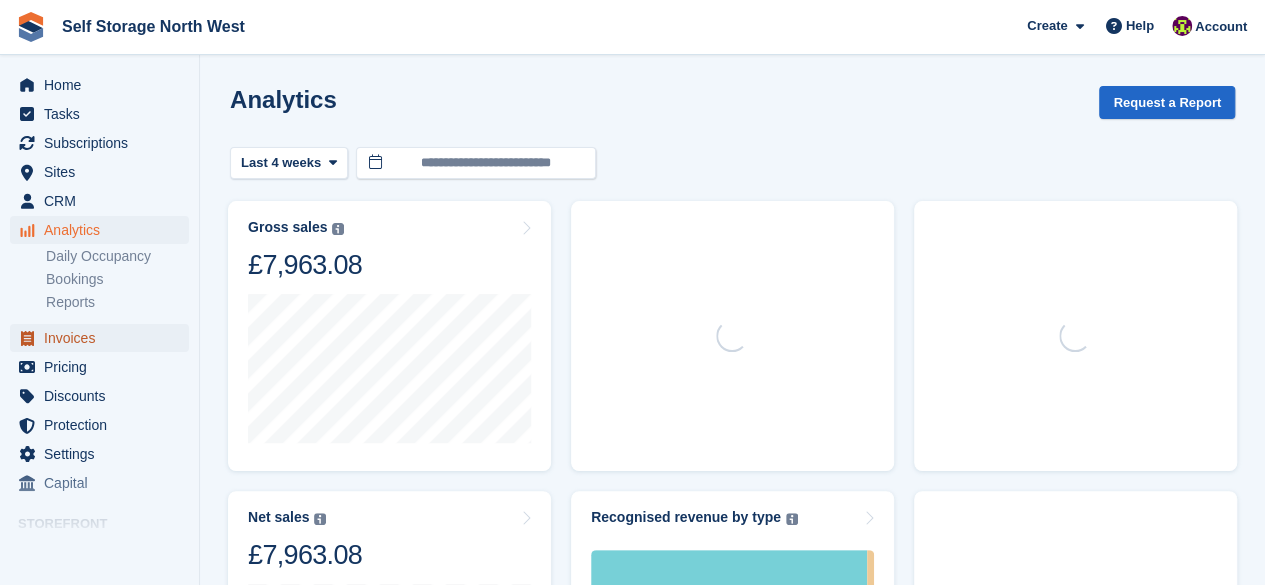 click on "Invoices" at bounding box center [104, 338] 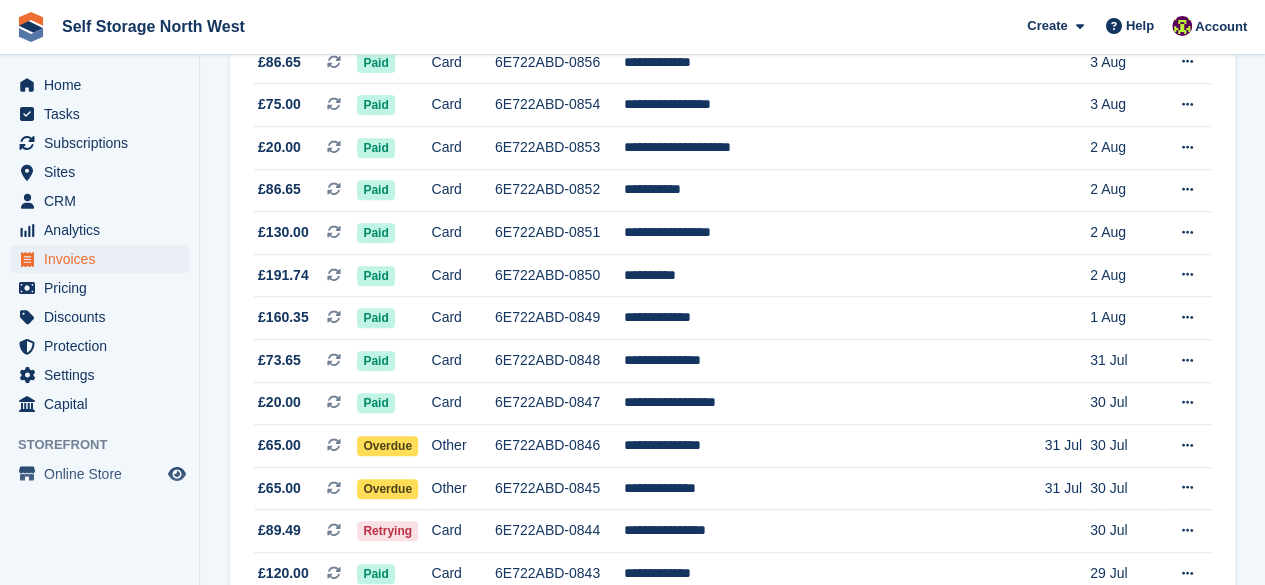 scroll, scrollTop: 0, scrollLeft: 0, axis: both 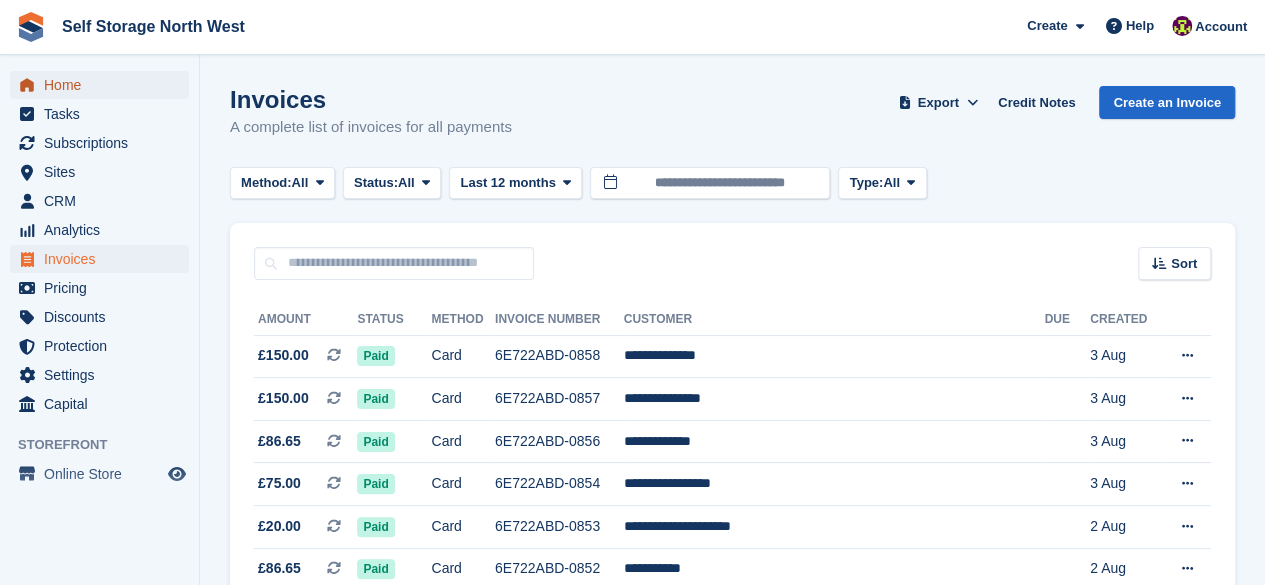 click on "Home" at bounding box center (104, 85) 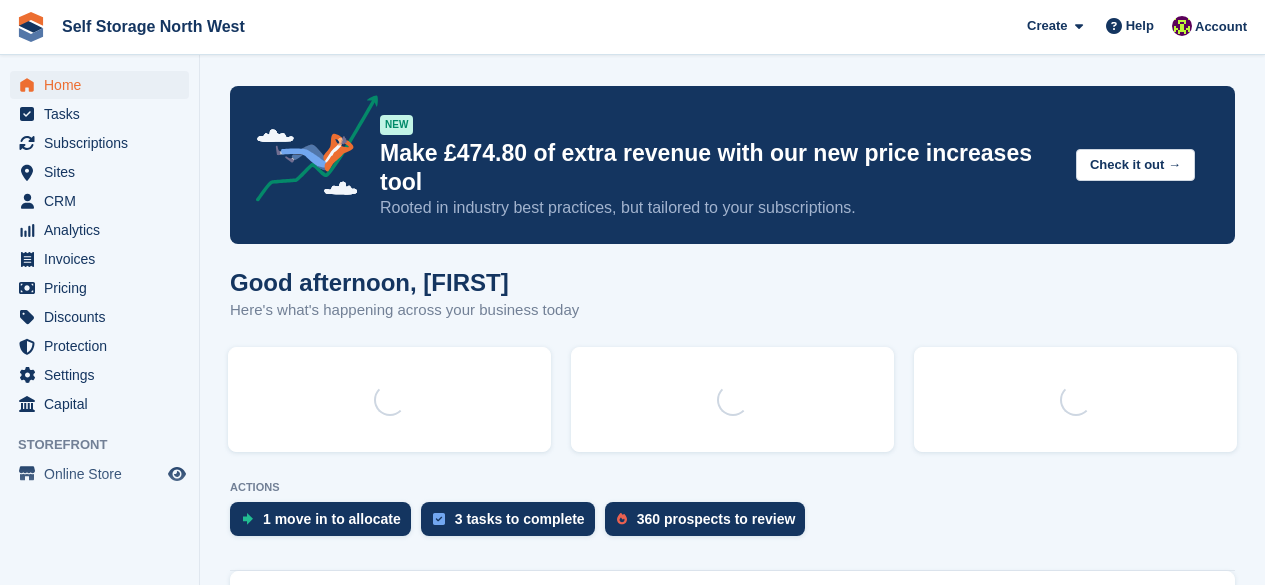 scroll, scrollTop: 0, scrollLeft: 0, axis: both 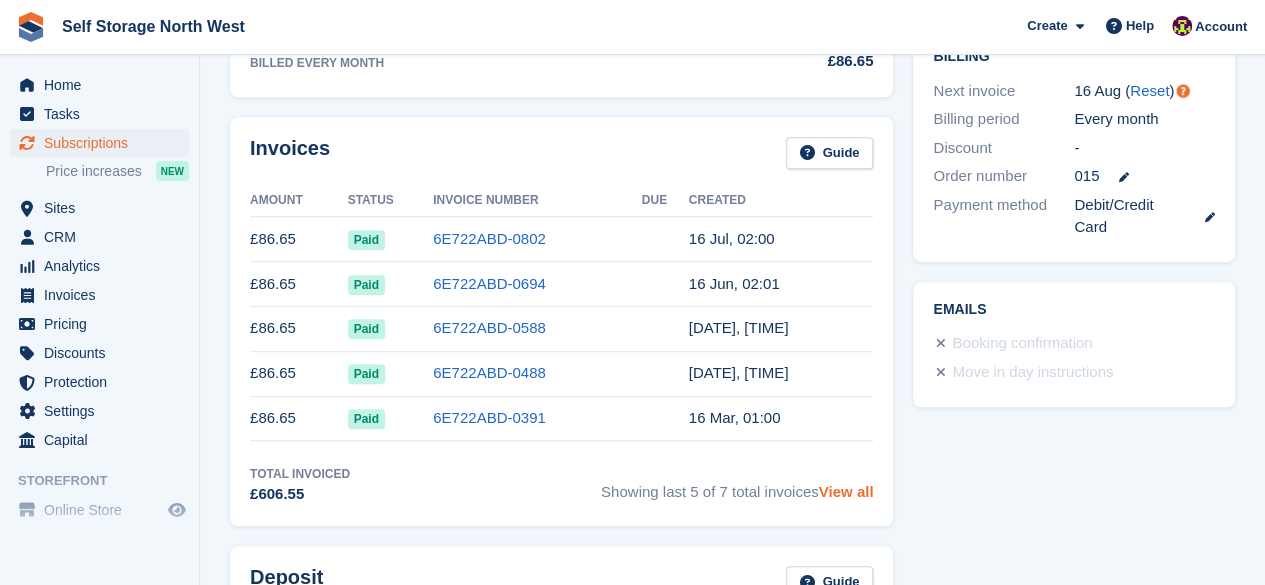 click on "View all" at bounding box center (846, 491) 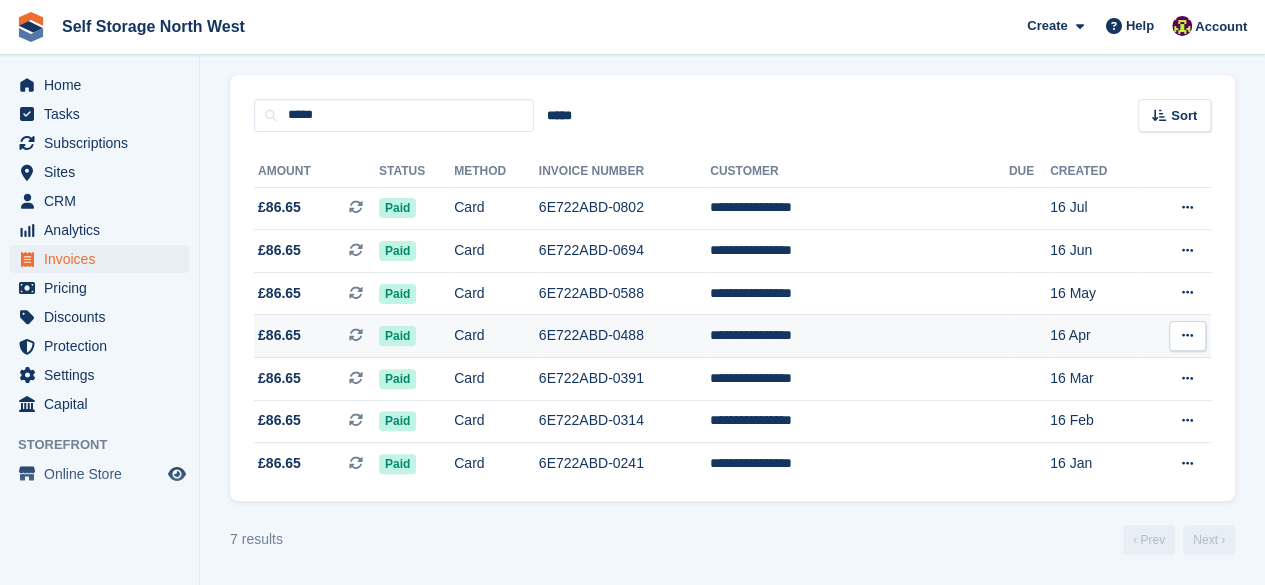 scroll, scrollTop: 0, scrollLeft: 0, axis: both 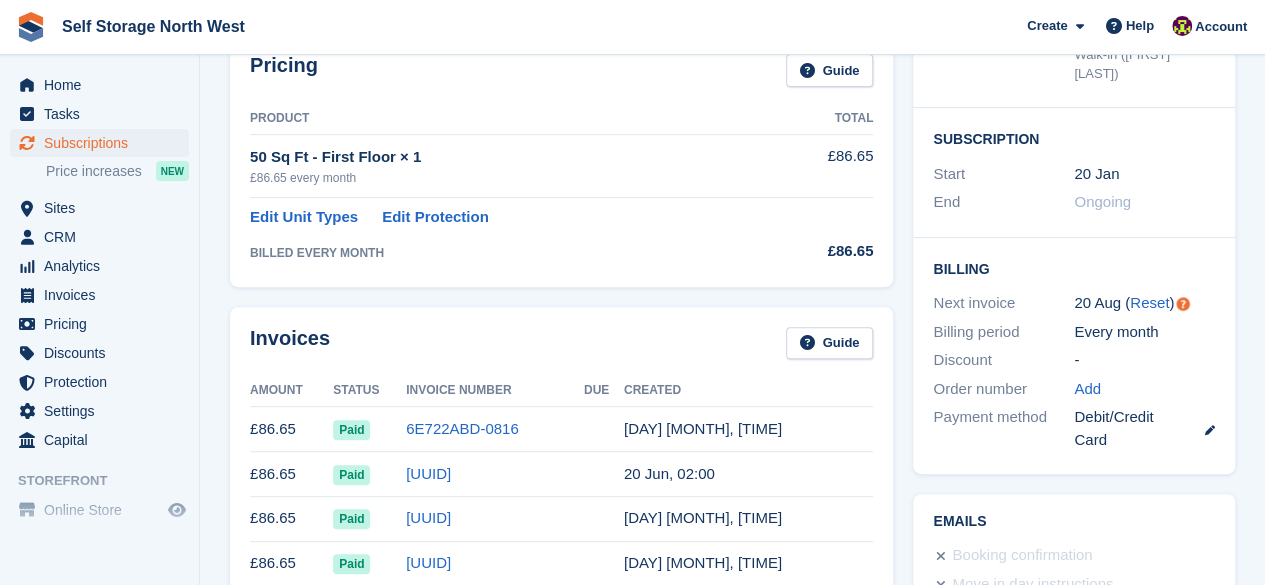 click on "6E722ABD-0710" at bounding box center [495, 474] 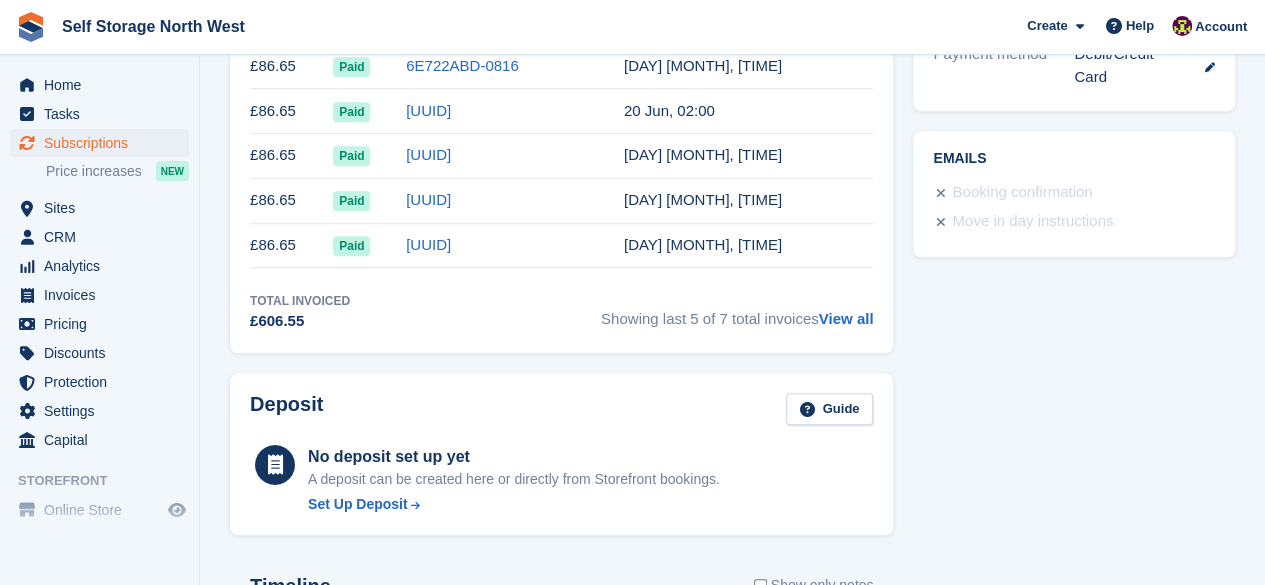 scroll, scrollTop: 697, scrollLeft: 0, axis: vertical 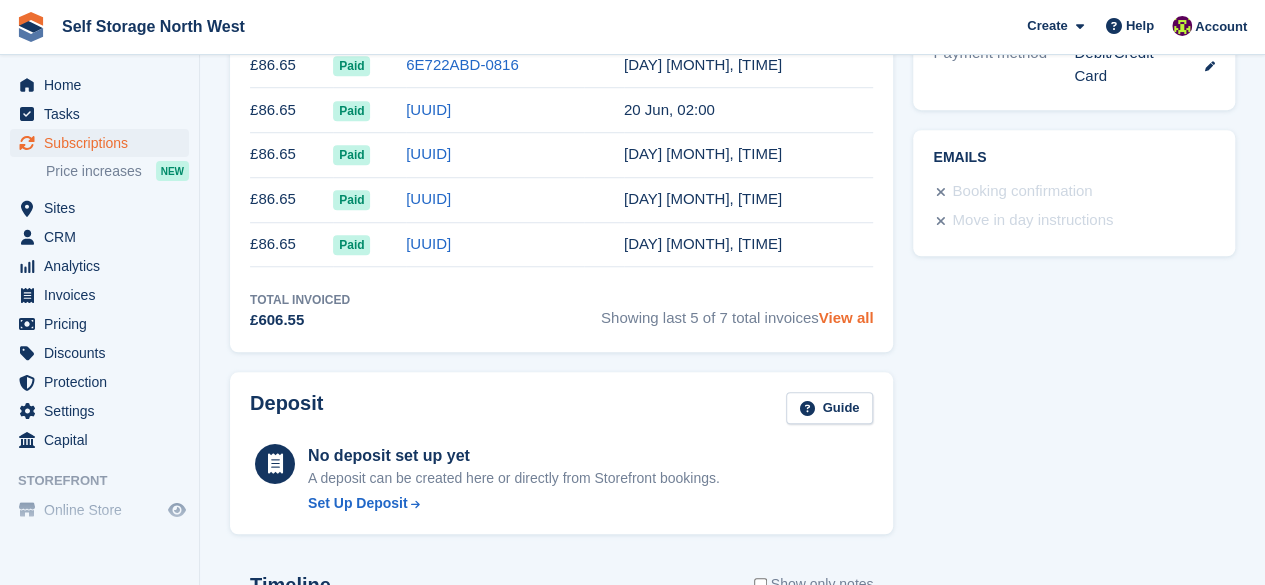 click on "View all" at bounding box center [846, 317] 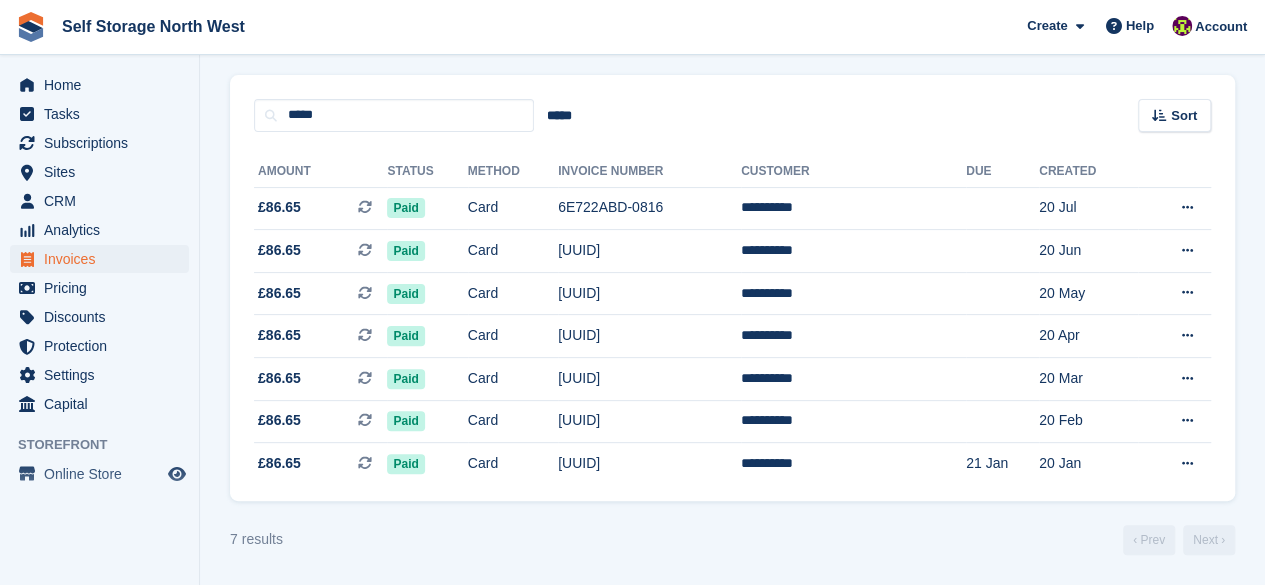 scroll, scrollTop: 0, scrollLeft: 0, axis: both 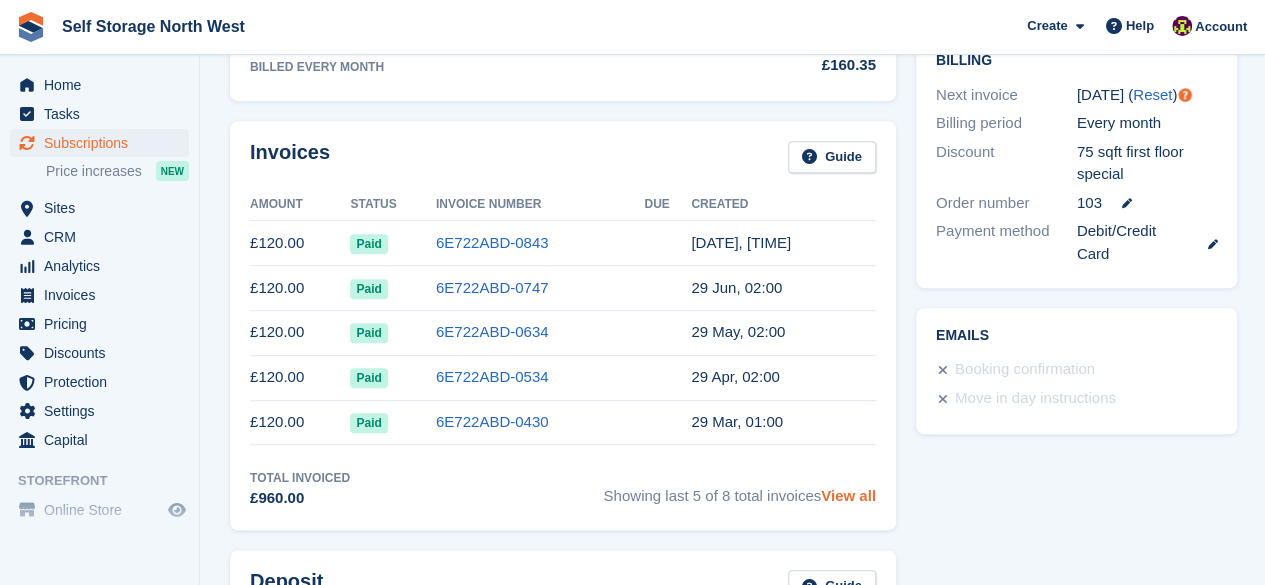 click on "View all" at bounding box center [848, 495] 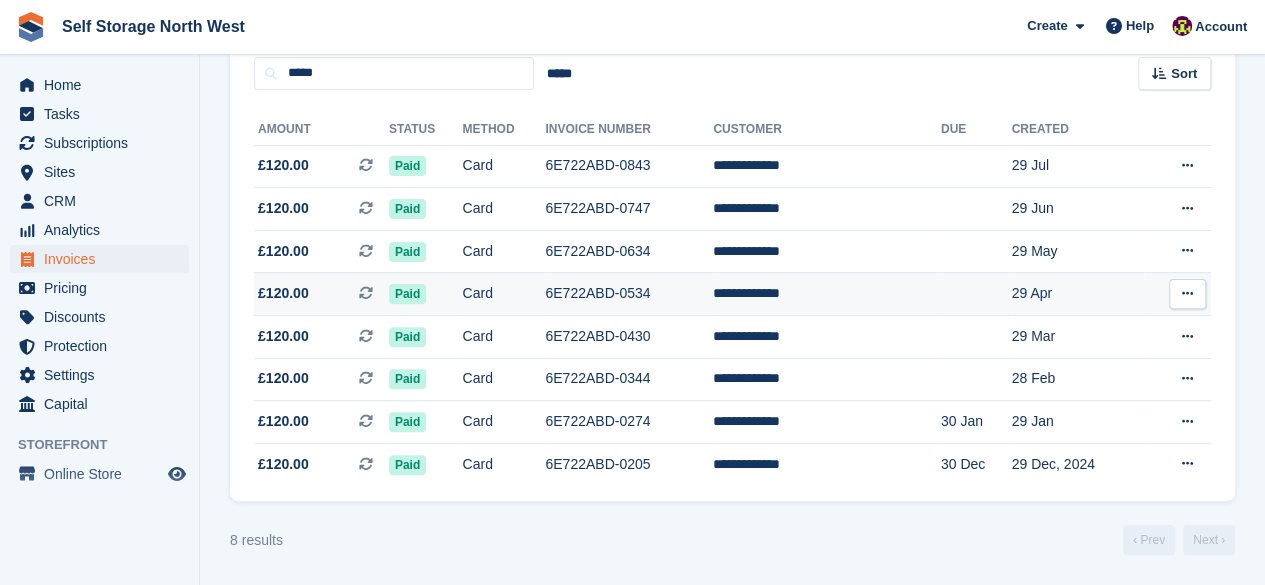 scroll, scrollTop: 0, scrollLeft: 0, axis: both 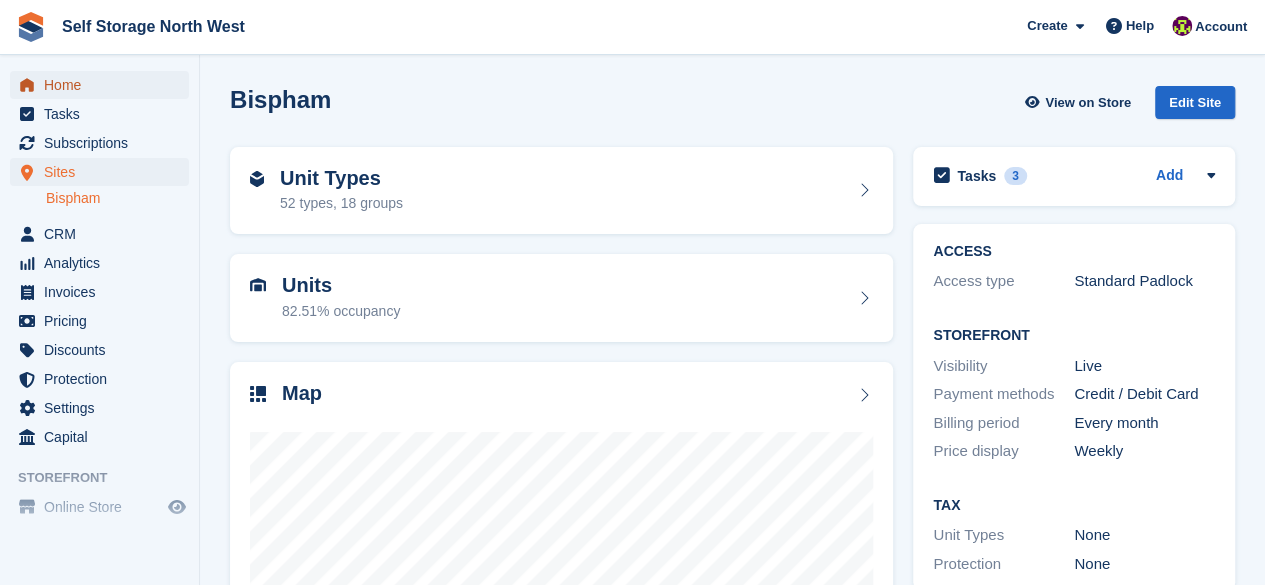 click on "Home" at bounding box center (104, 85) 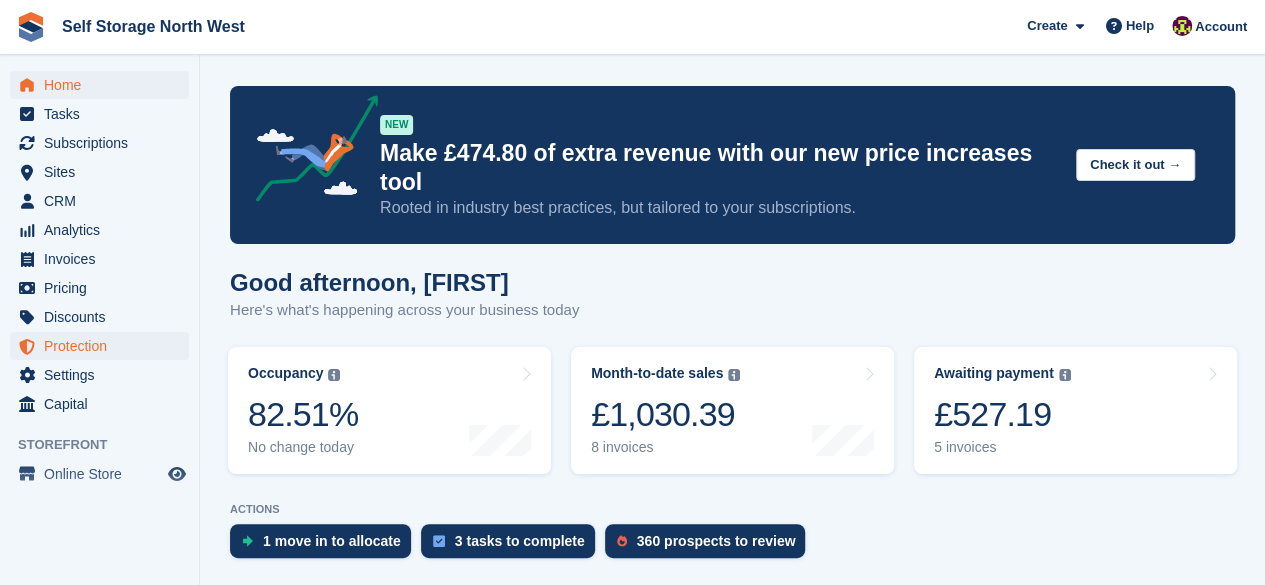 scroll, scrollTop: 12, scrollLeft: 0, axis: vertical 